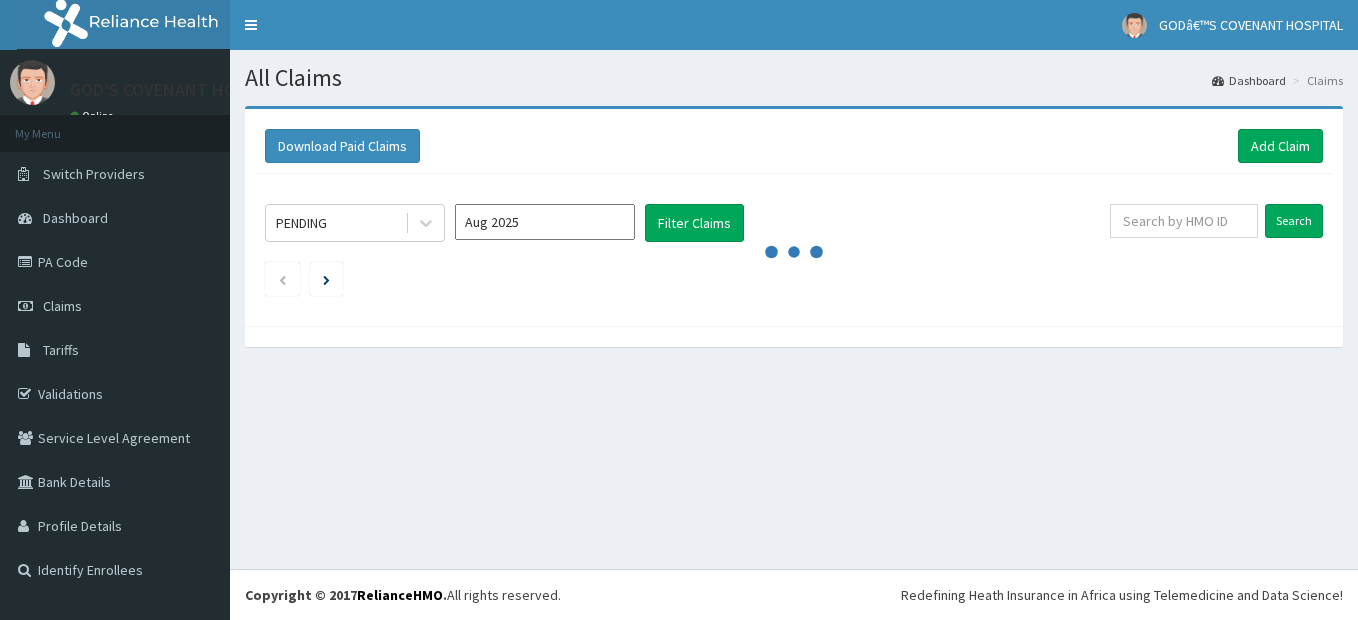 scroll, scrollTop: 0, scrollLeft: 0, axis: both 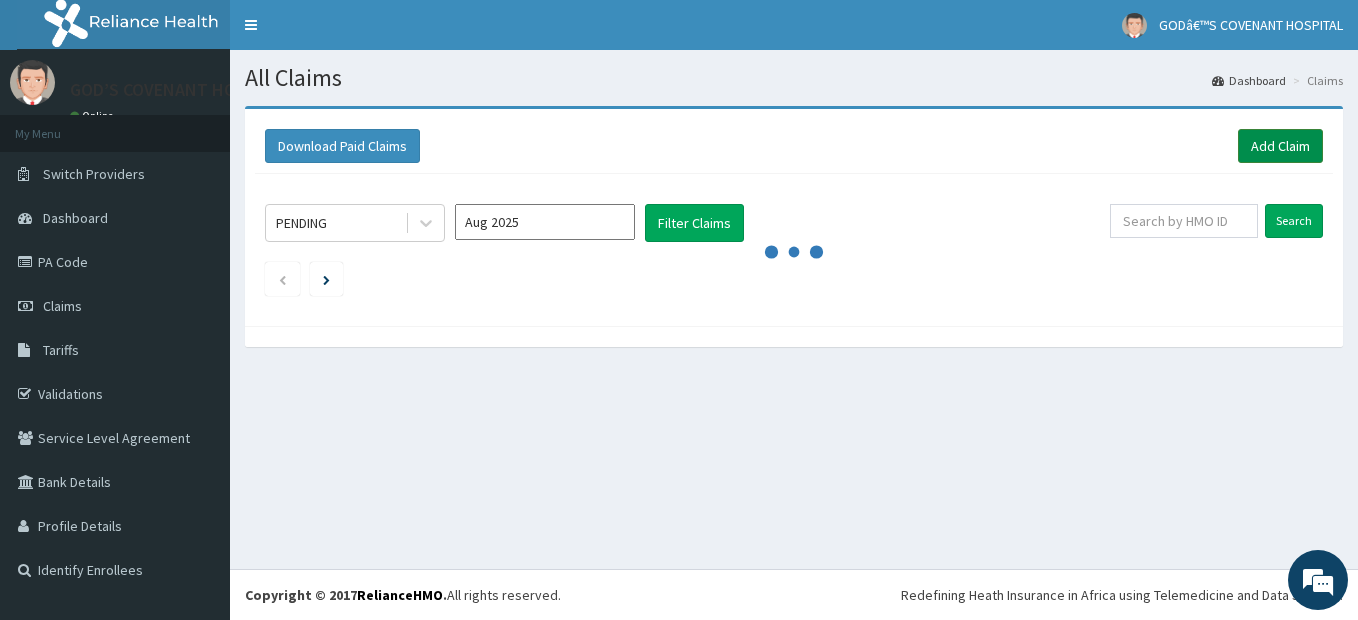 click on "Add Claim" at bounding box center (1280, 146) 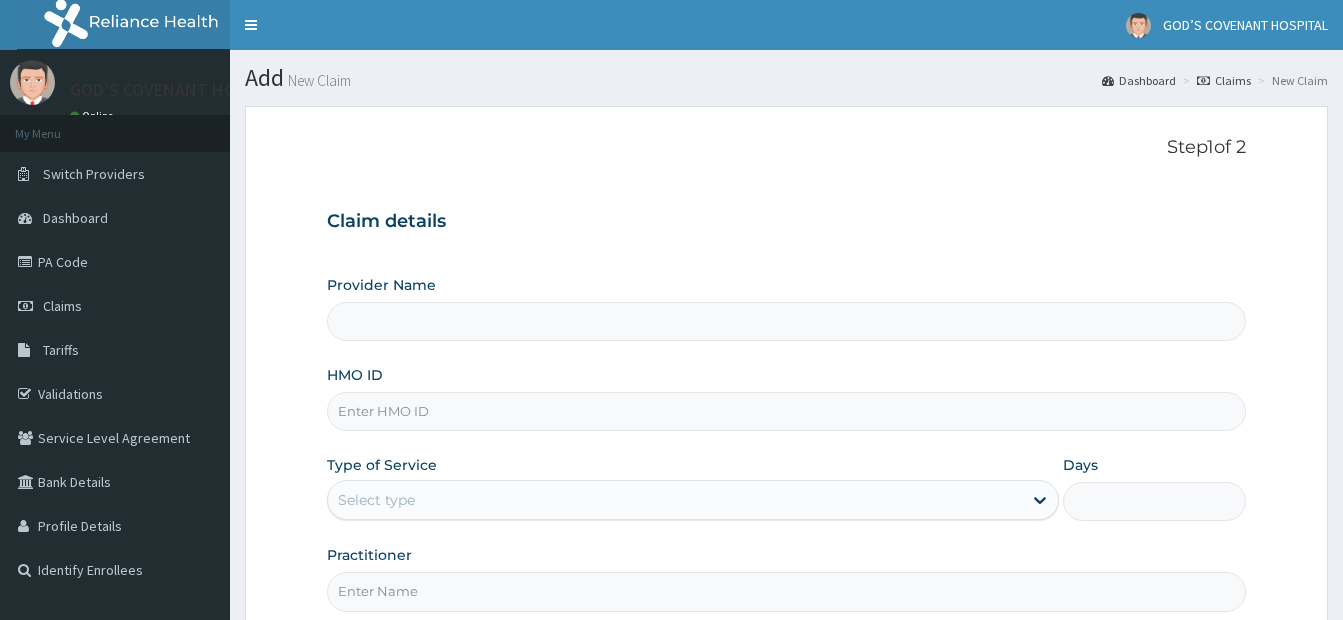 scroll, scrollTop: 0, scrollLeft: 0, axis: both 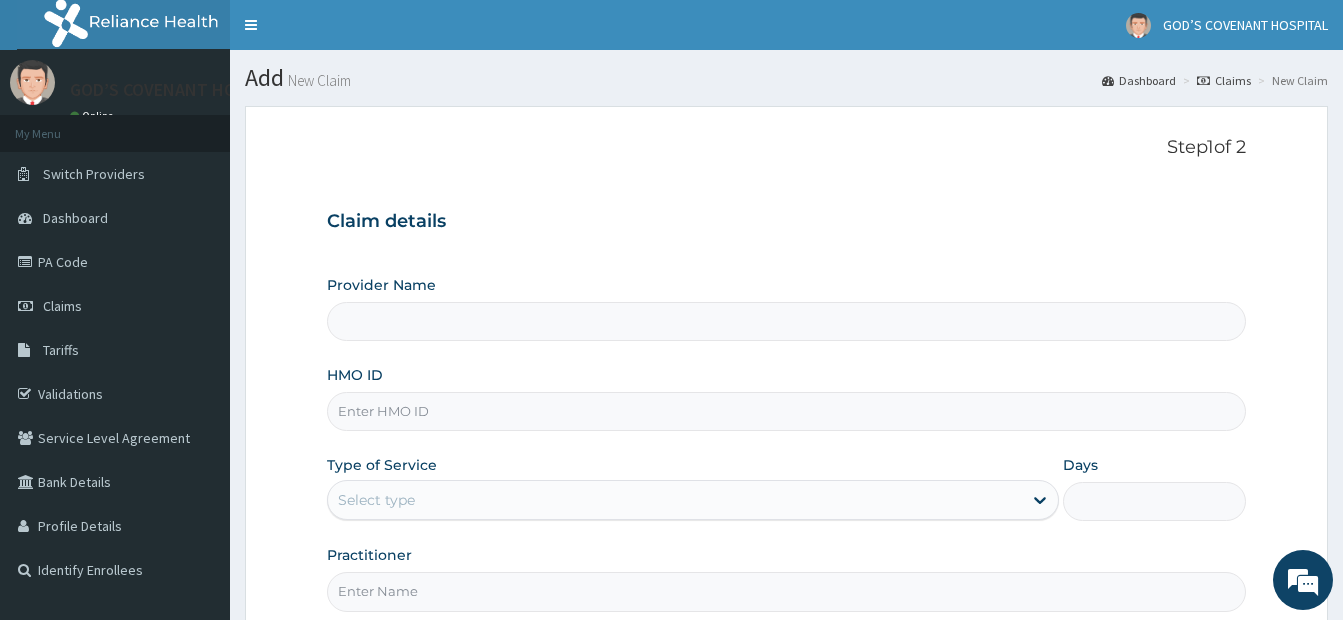 type on "GOD’S COVENANT HOSPITAL" 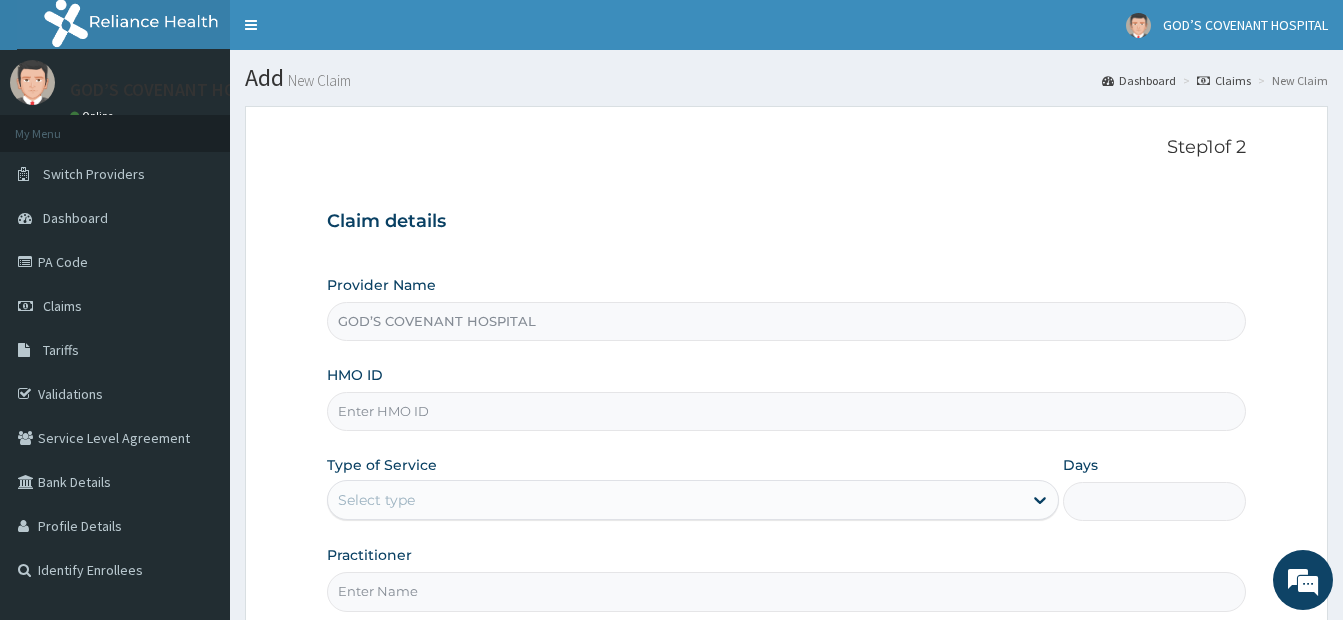 scroll, scrollTop: 0, scrollLeft: 0, axis: both 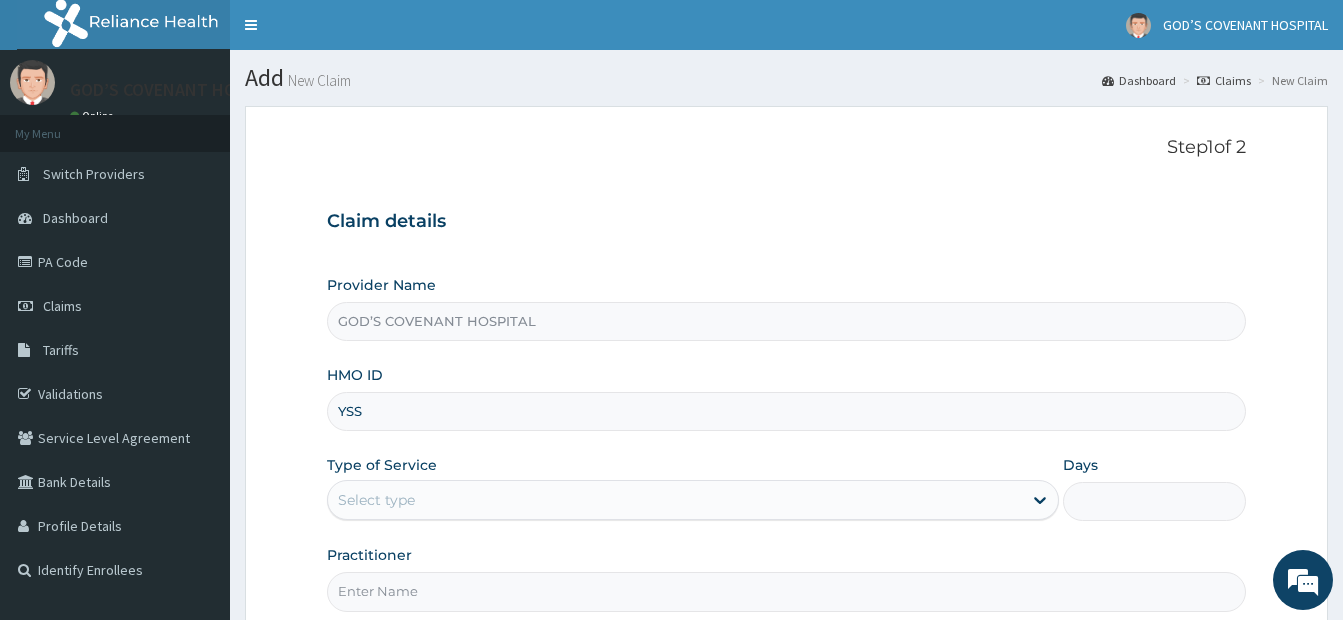 type on "YSS/10204/A" 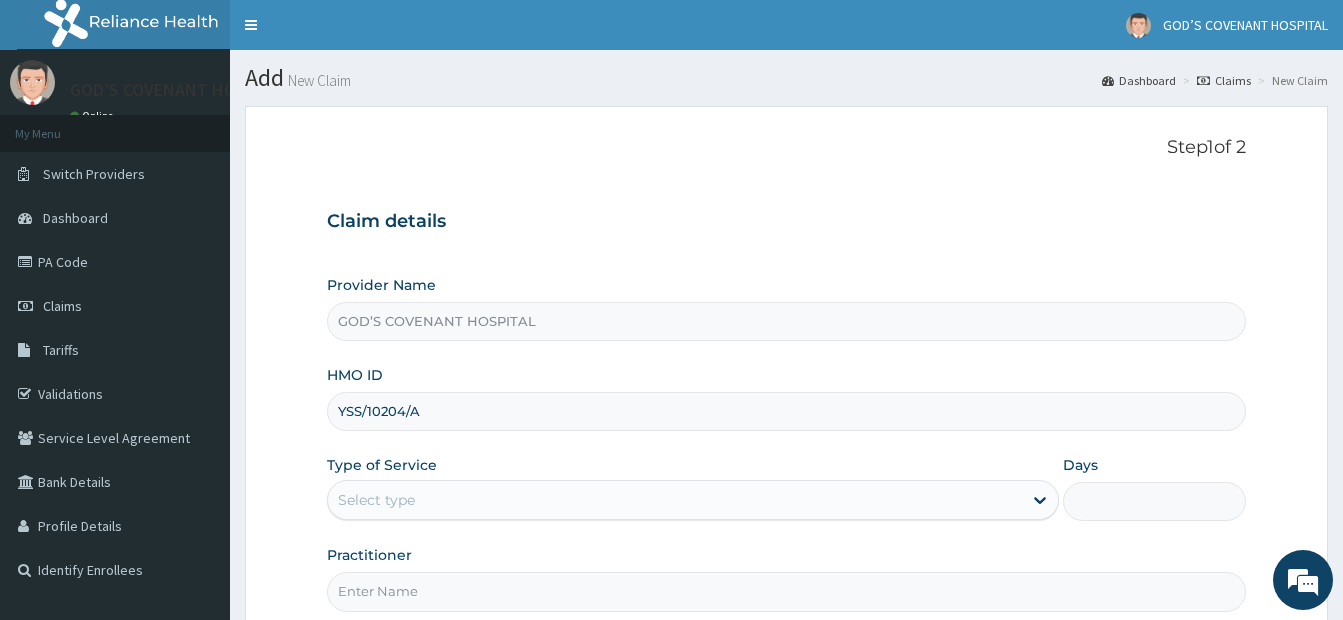 click on "Select type" at bounding box center (675, 500) 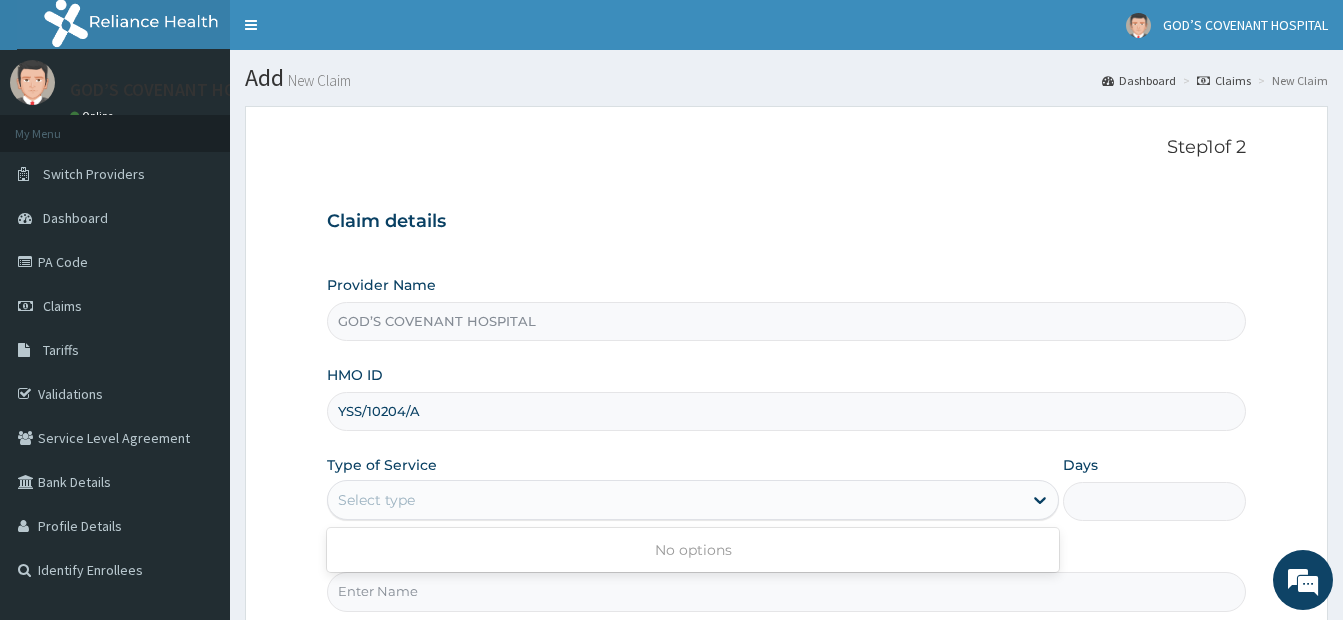 scroll, scrollTop: 202, scrollLeft: 0, axis: vertical 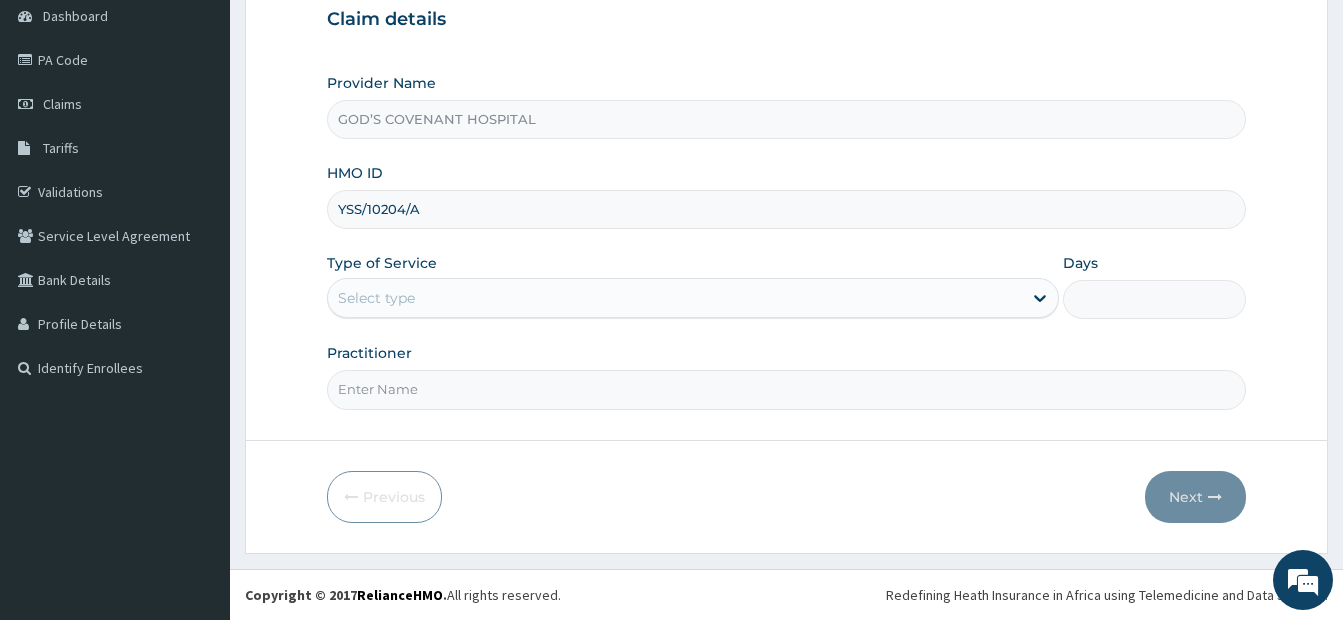 click on "Provider Name GOD’S COVENANT HOSPITAL HMO ID YSS/10204/A Type of Service Select type Days Practitioner" at bounding box center (786, 241) 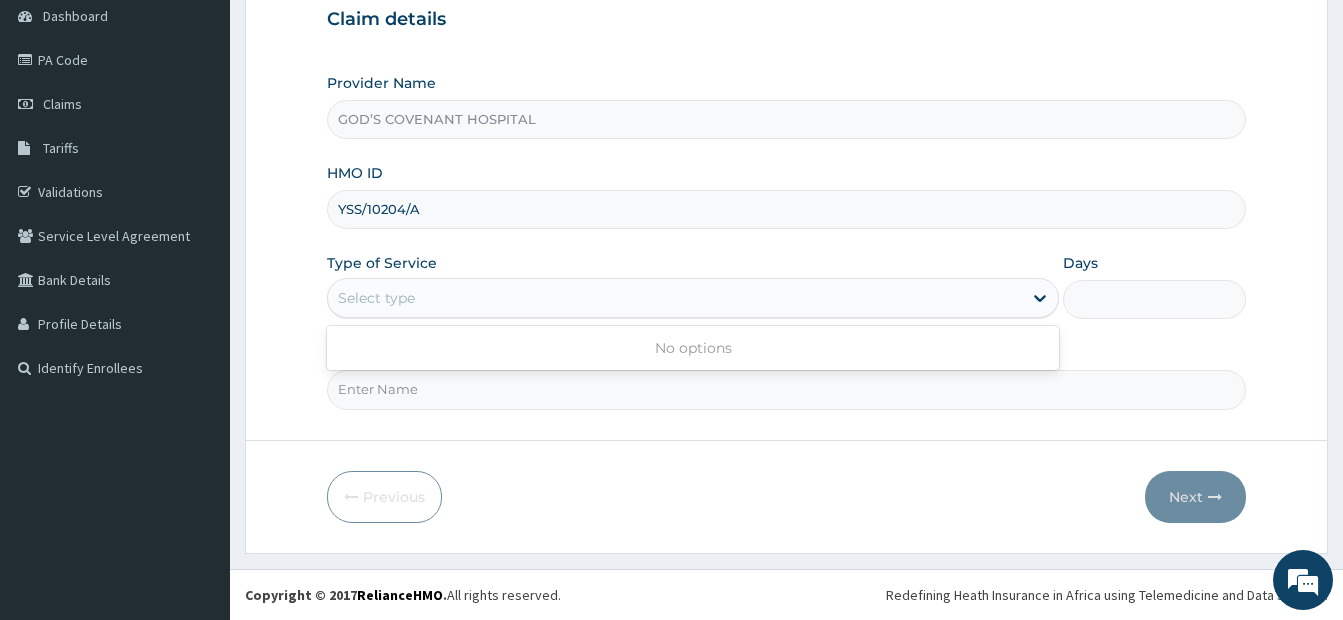 click on "Select type" at bounding box center [693, 298] 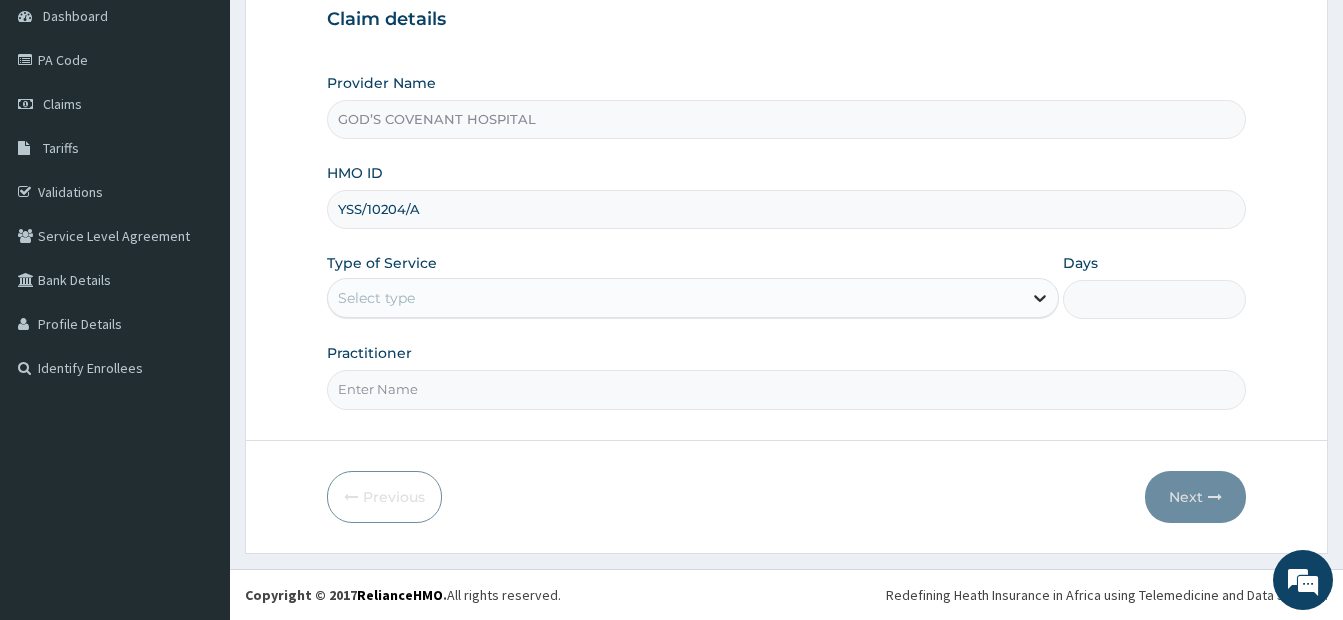 click at bounding box center (1040, 298) 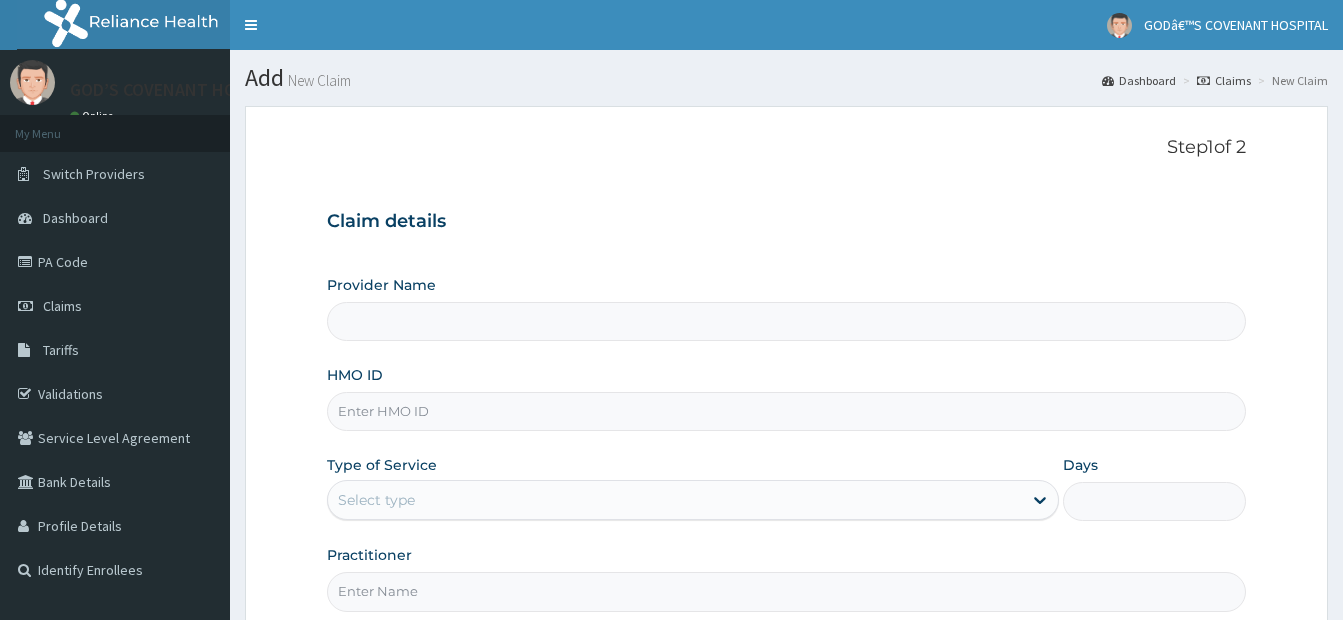 type on "GOD’S COVENANT HOSPITAL" 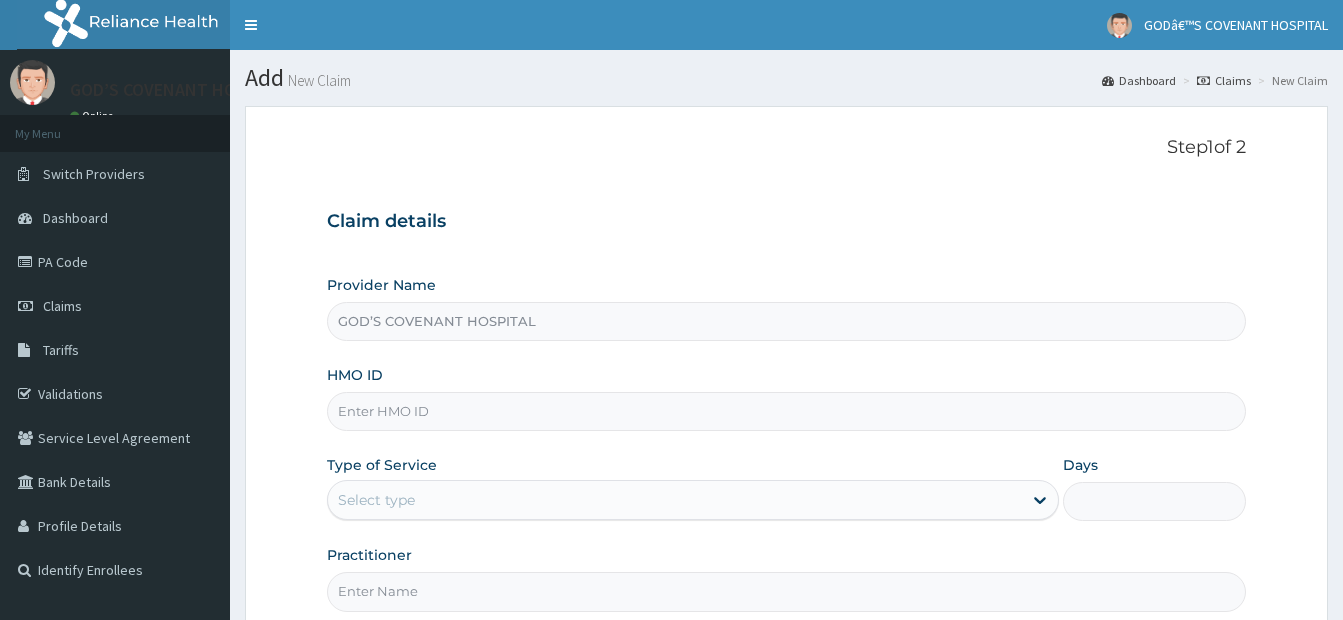 scroll, scrollTop: 202, scrollLeft: 0, axis: vertical 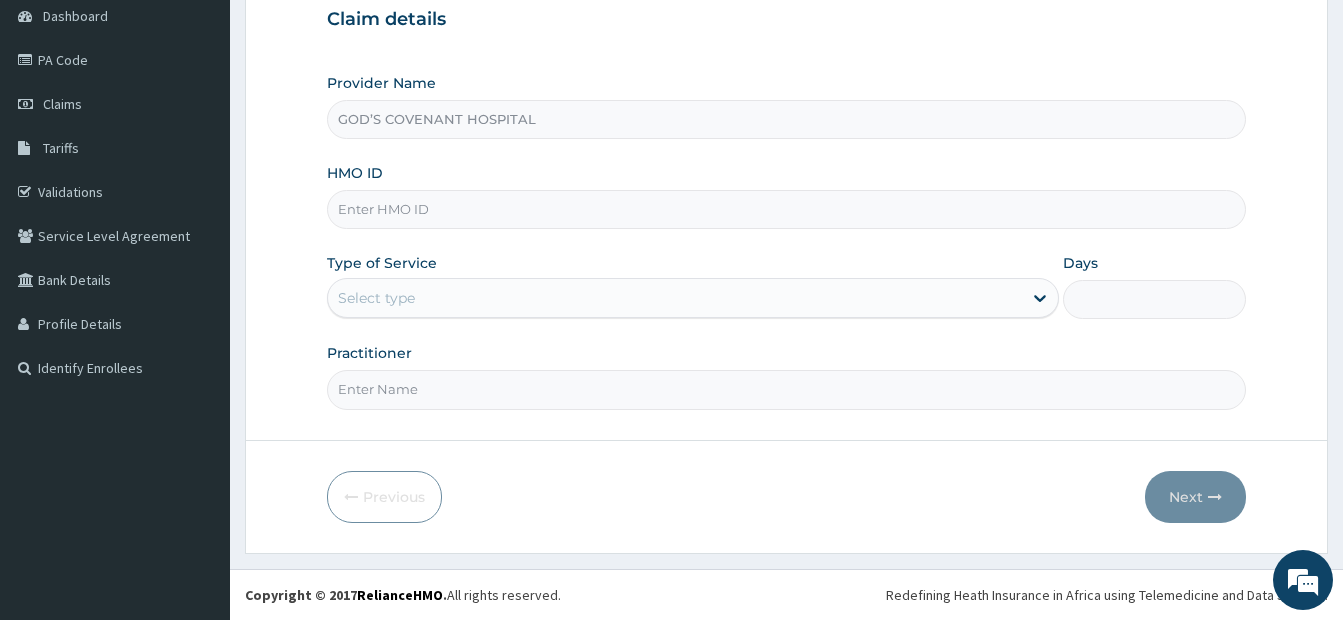click on "HMO ID" at bounding box center [786, 209] 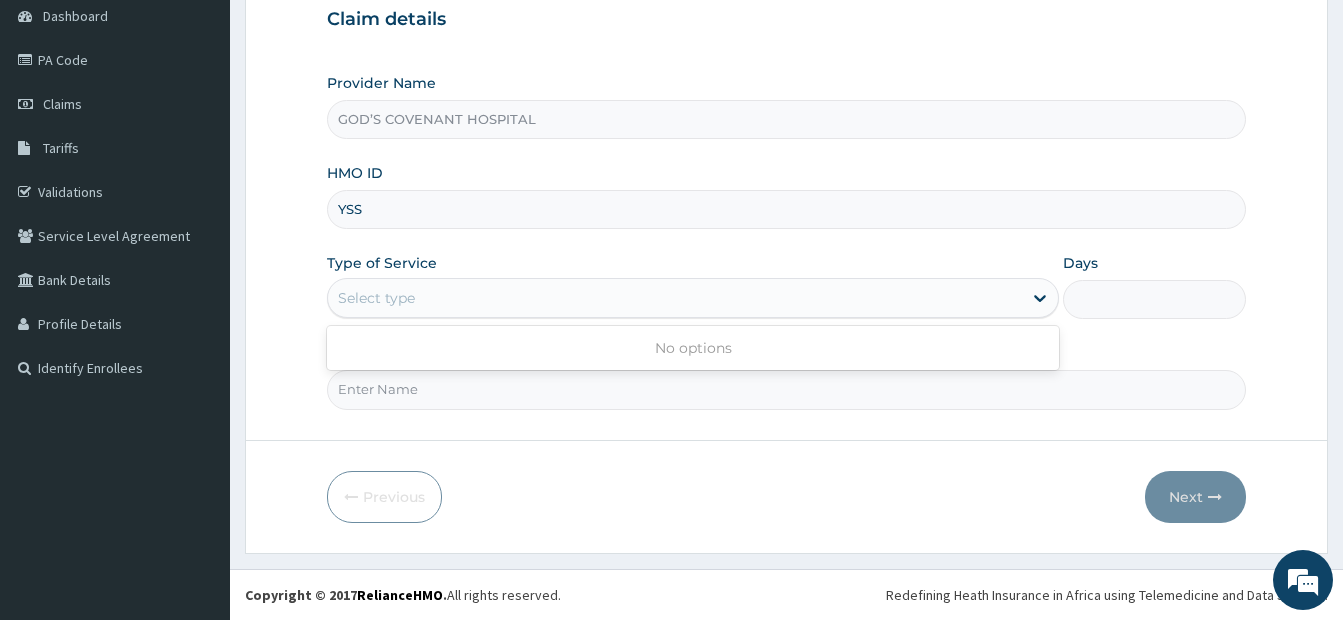 click on "Select type" at bounding box center [675, 298] 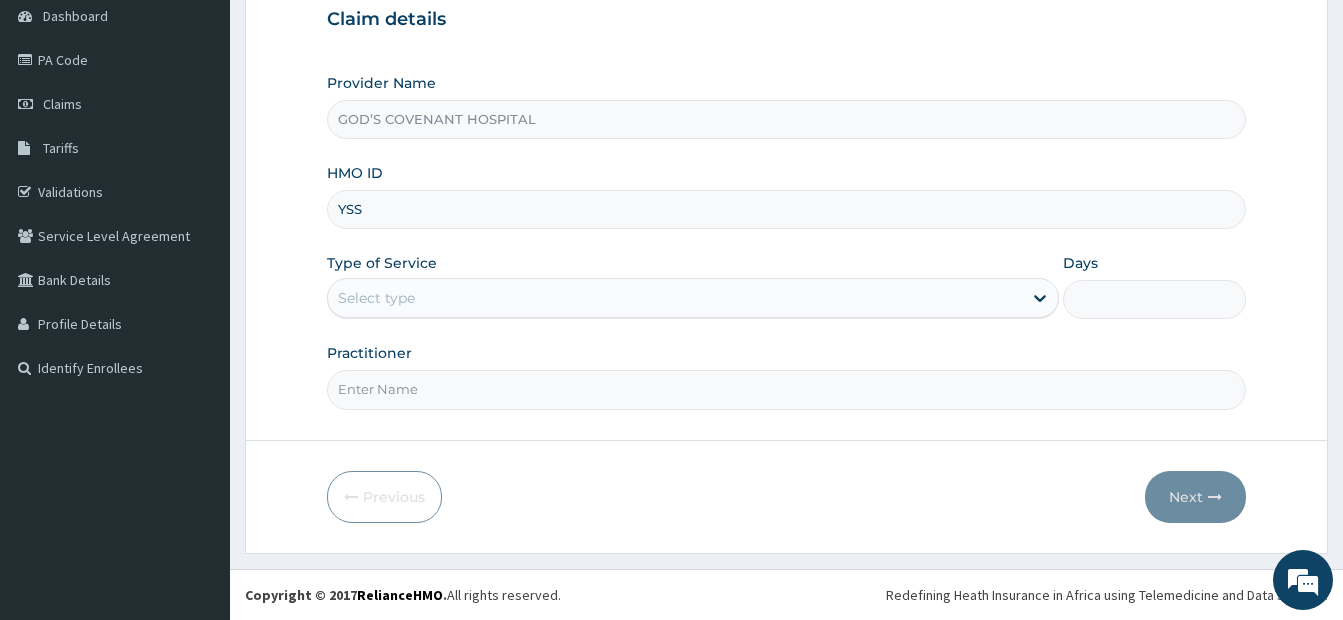 click on "Select type" at bounding box center [675, 298] 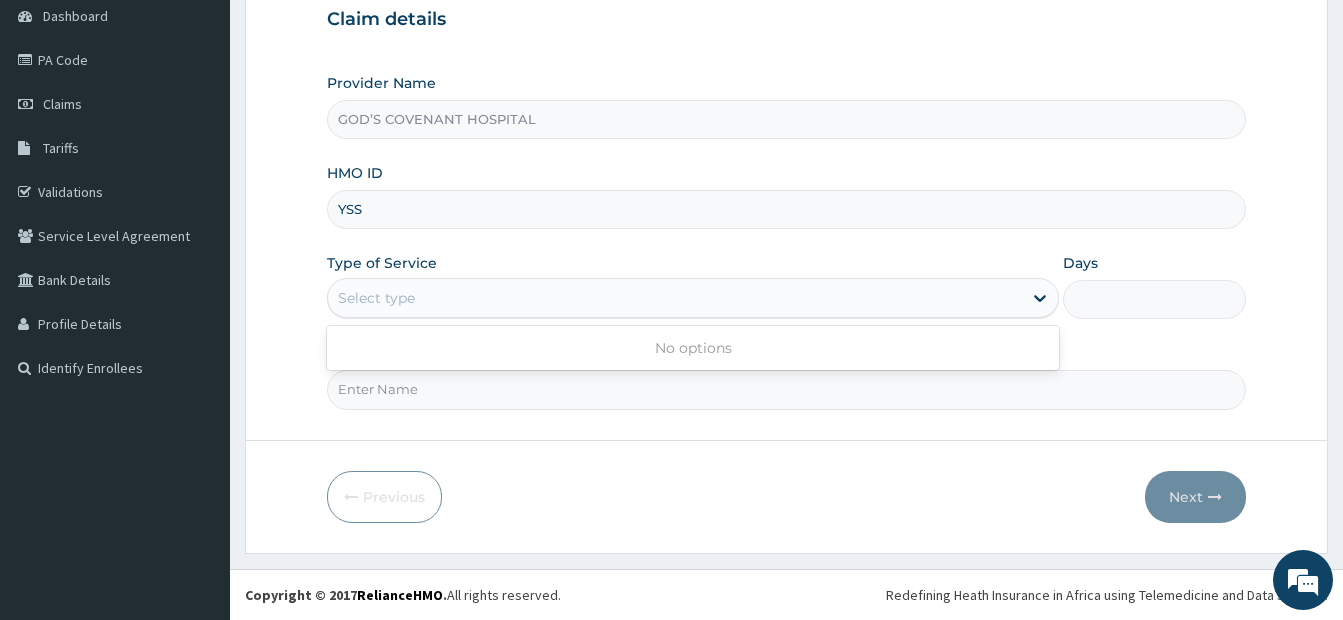 click on "Select type" at bounding box center (675, 298) 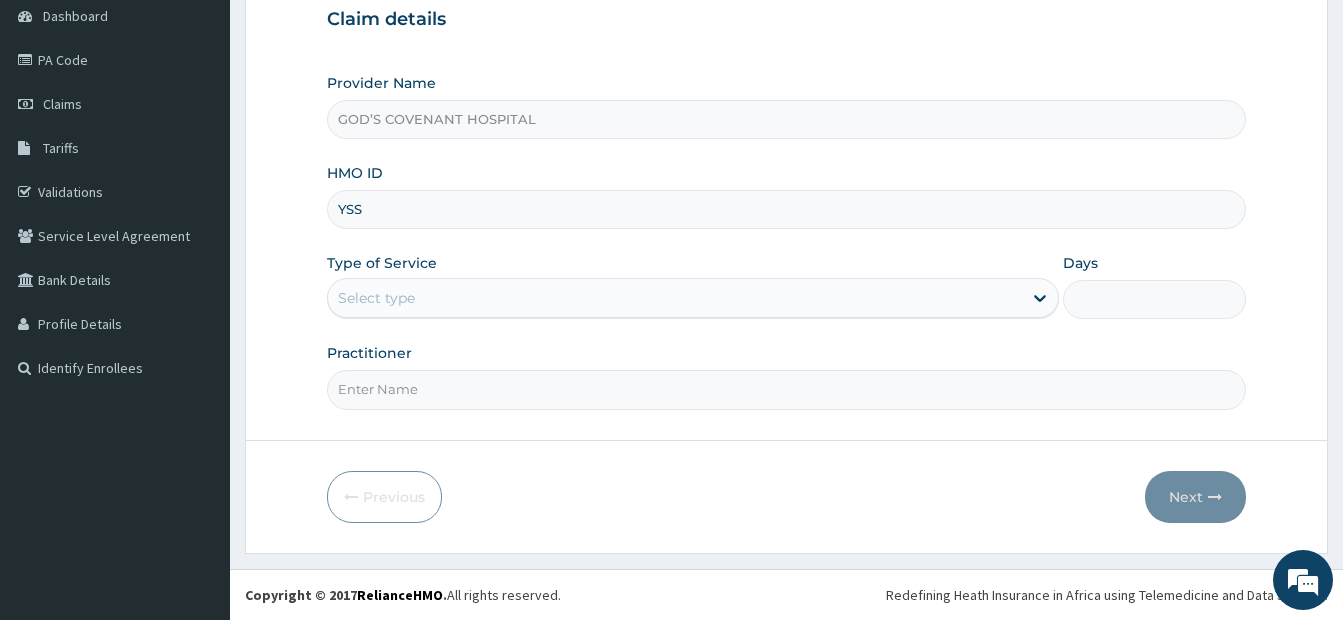 click on "YSS" at bounding box center [786, 209] 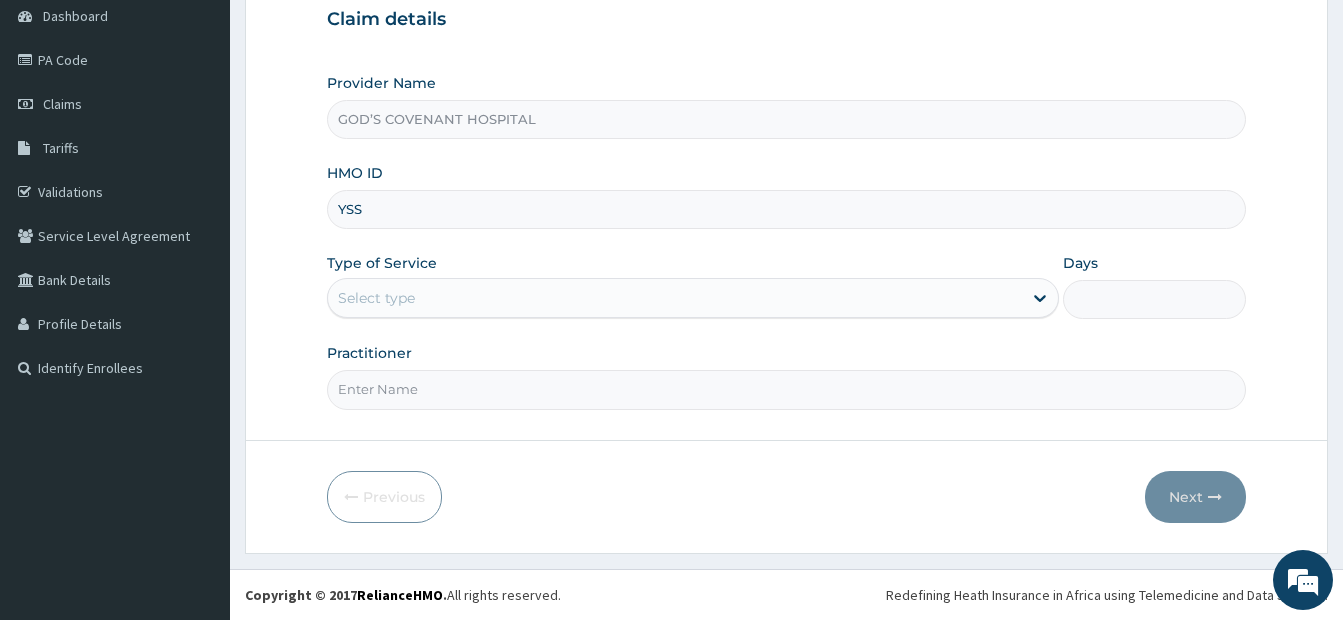 scroll, scrollTop: 0, scrollLeft: 0, axis: both 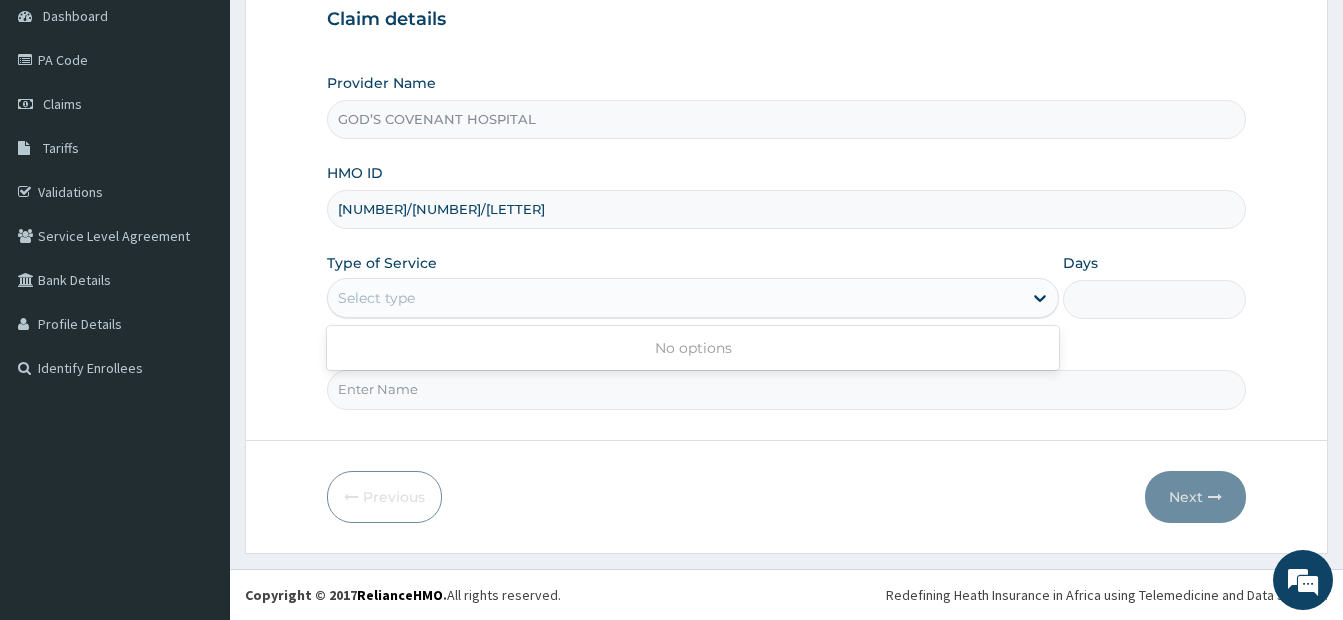click on "Select type" at bounding box center (675, 298) 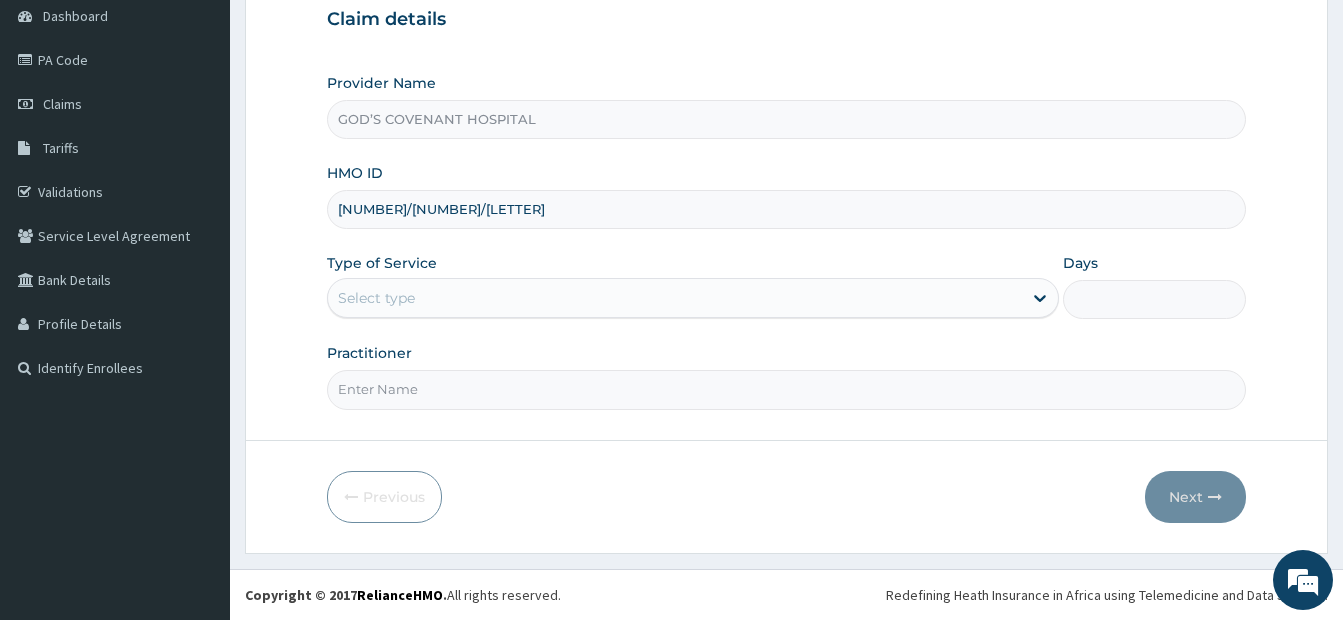 click on "Days" at bounding box center (1154, 299) 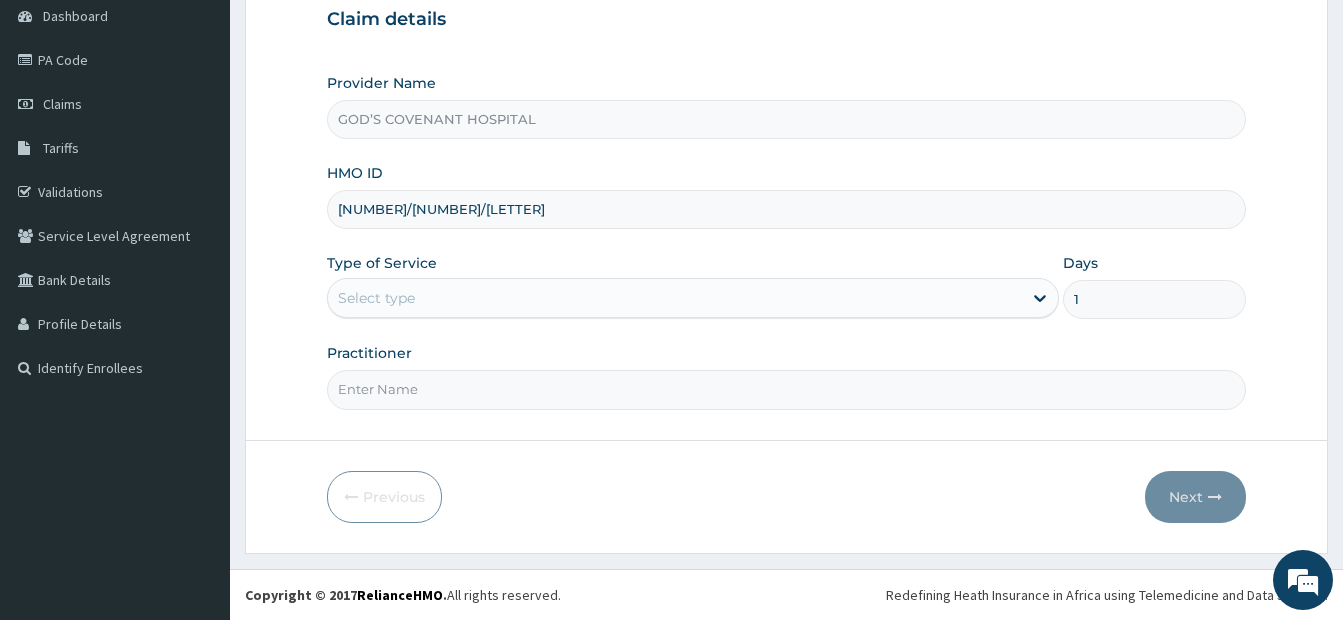 click on "Practitioner" at bounding box center [786, 389] 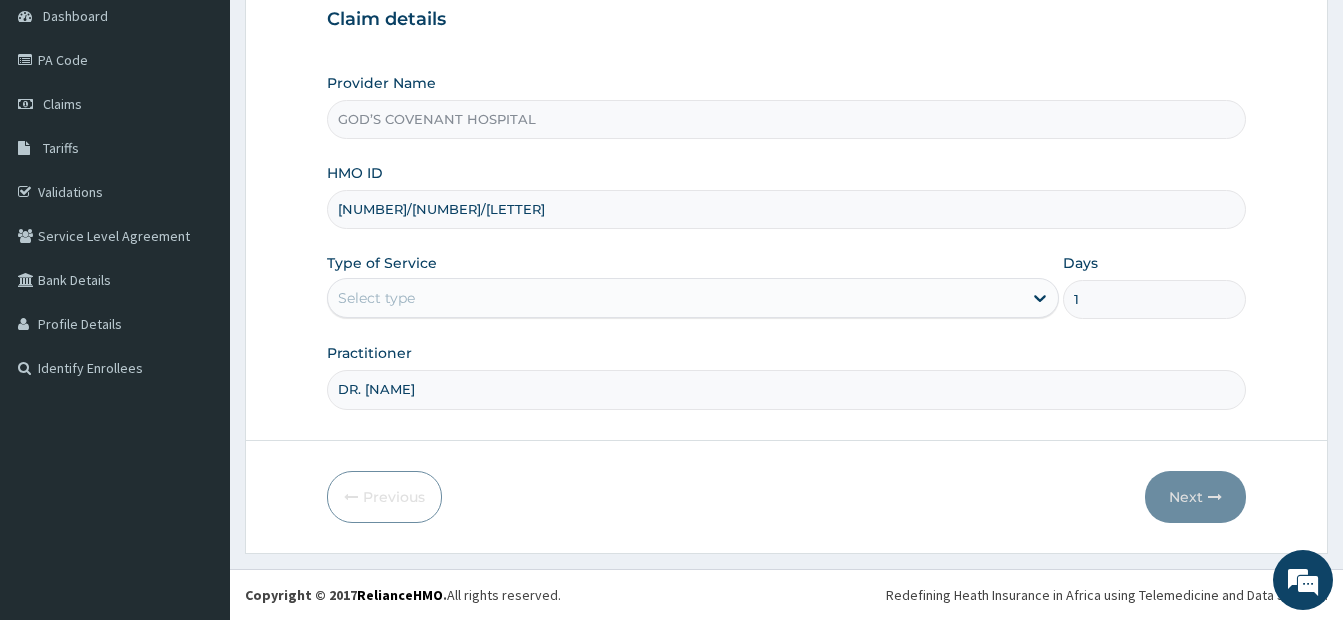 click on "Select type" at bounding box center [675, 298] 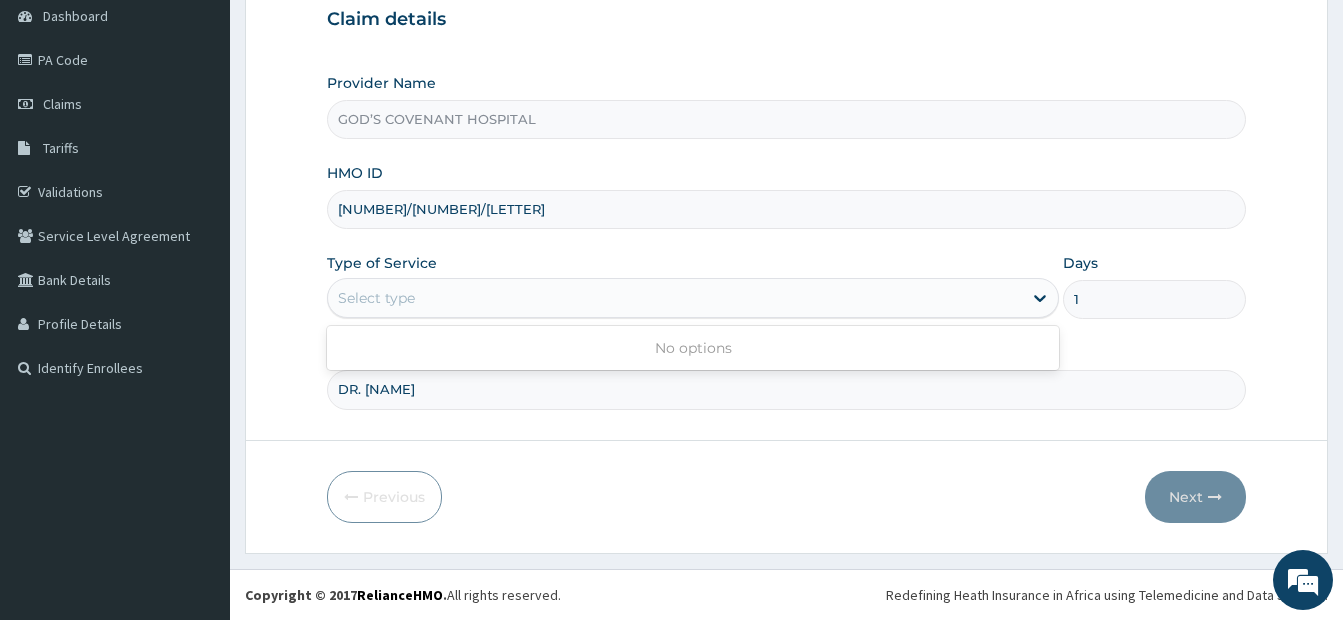 drag, startPoint x: 521, startPoint y: 336, endPoint x: 520, endPoint y: 349, distance: 13.038404 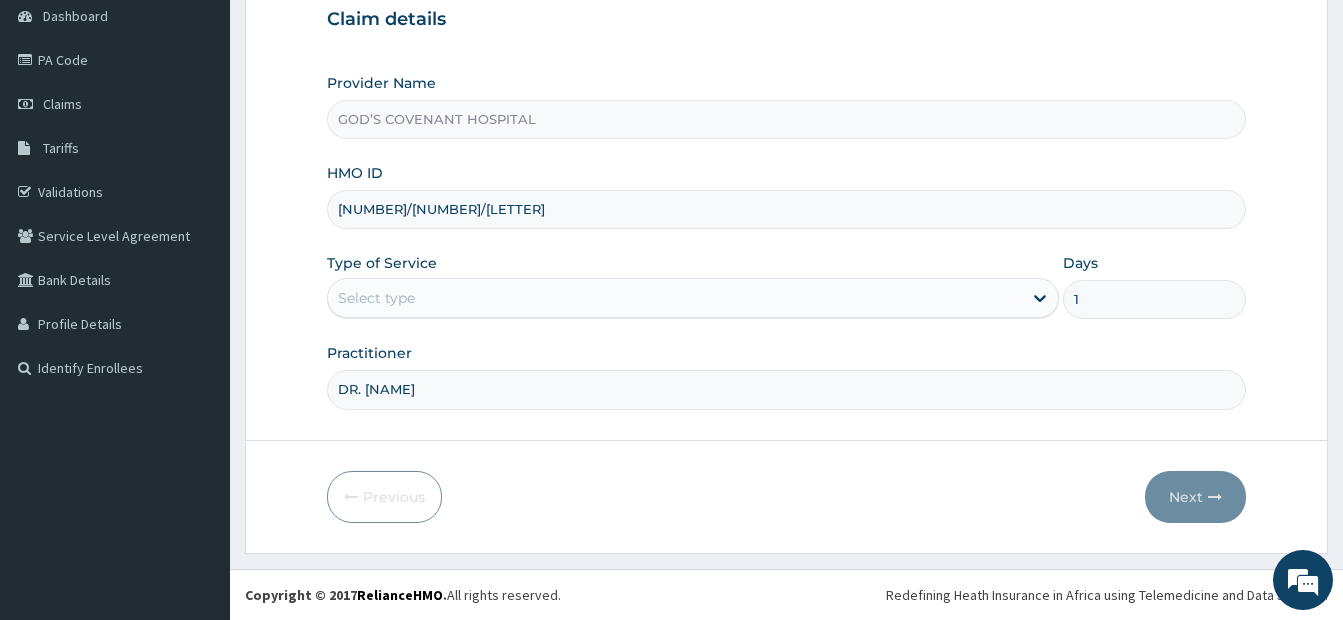 click on "Select type" at bounding box center (675, 298) 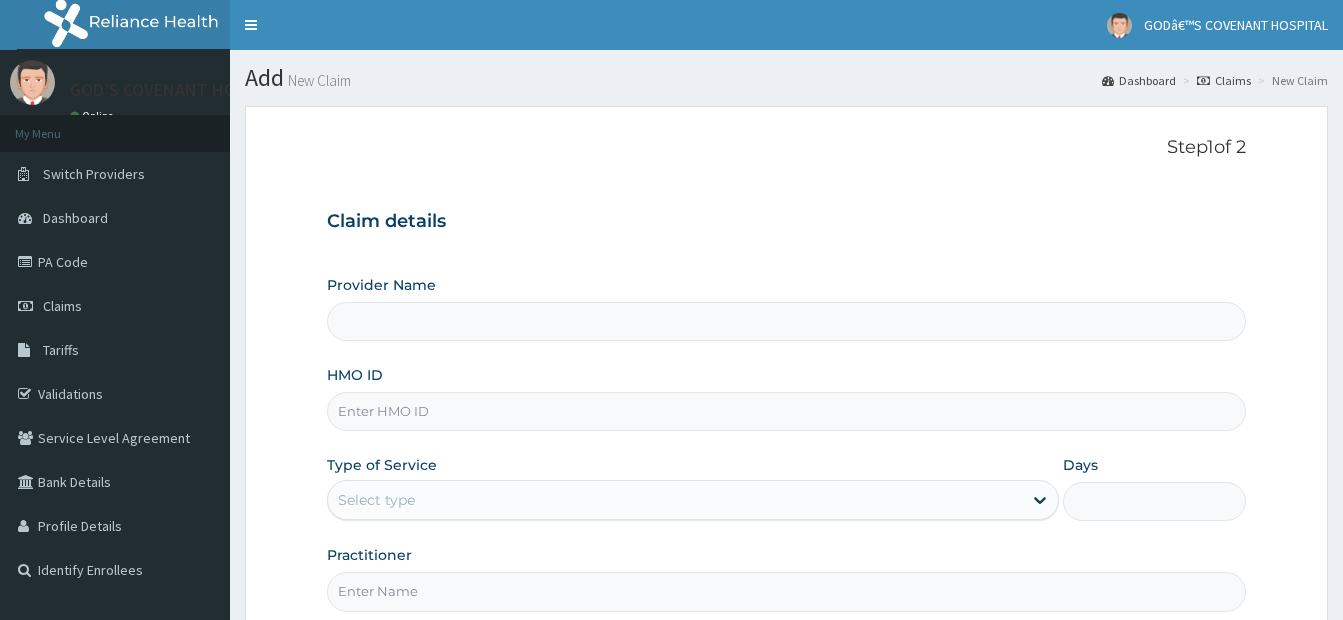 scroll, scrollTop: 202, scrollLeft: 0, axis: vertical 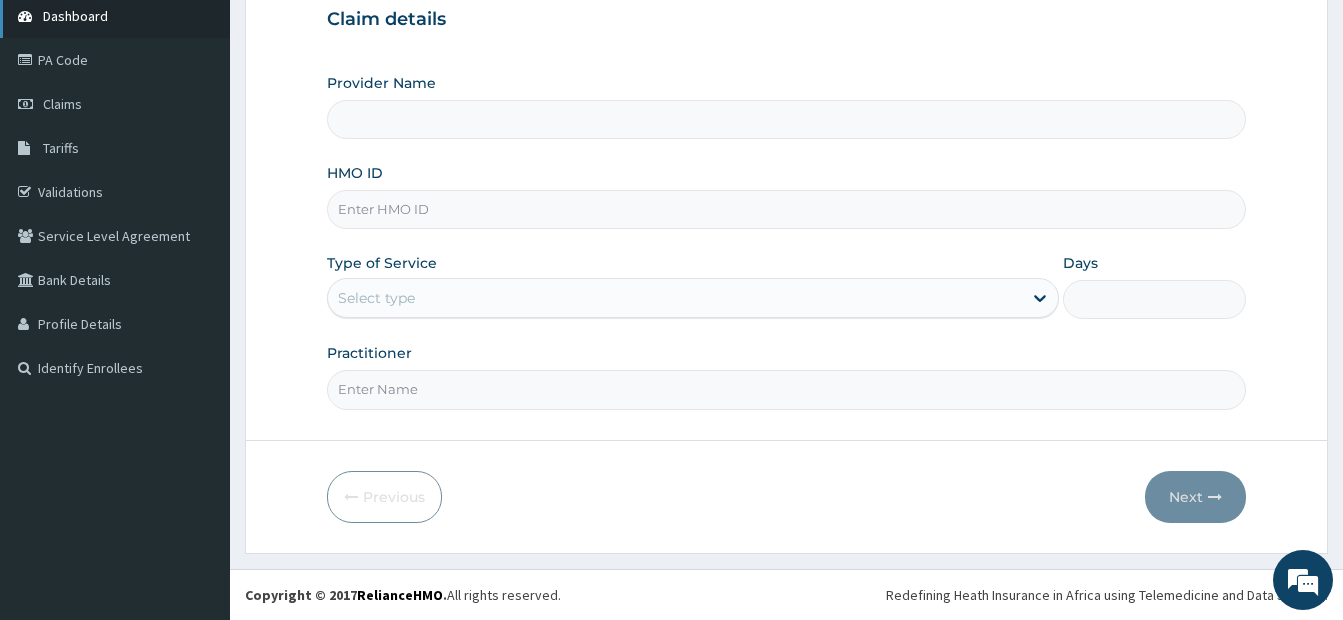 type on "GOD’S COVENANT HOSPITAL" 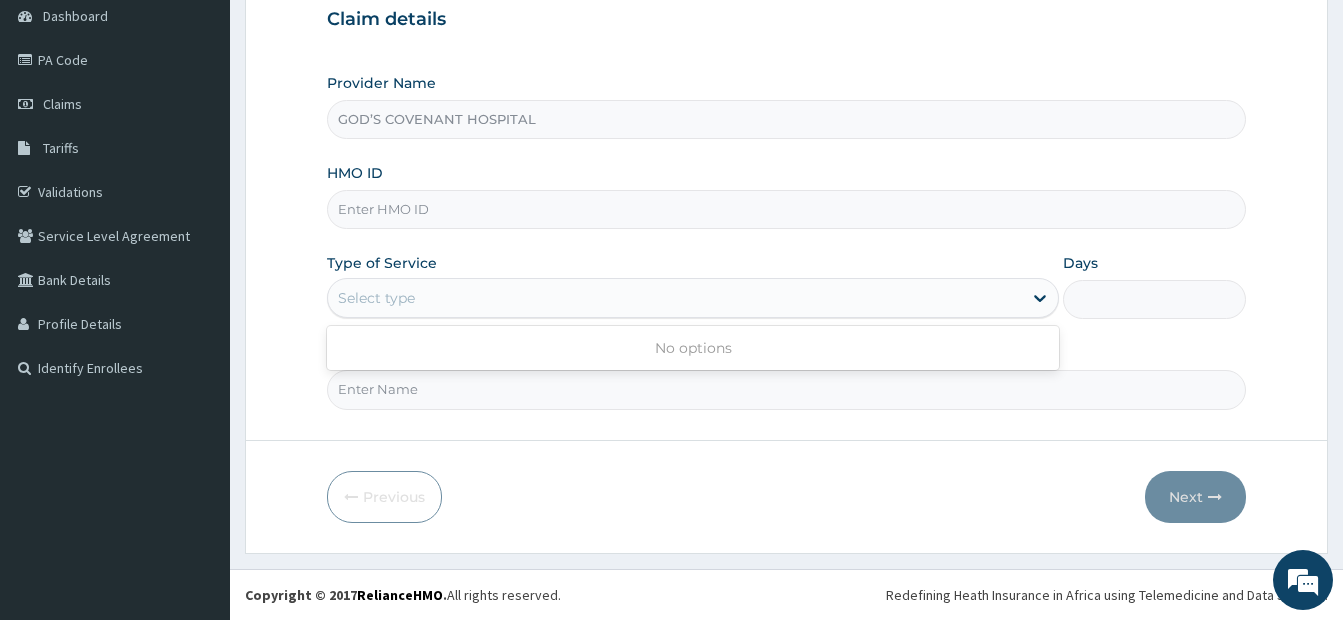 click on "Select type" at bounding box center [675, 298] 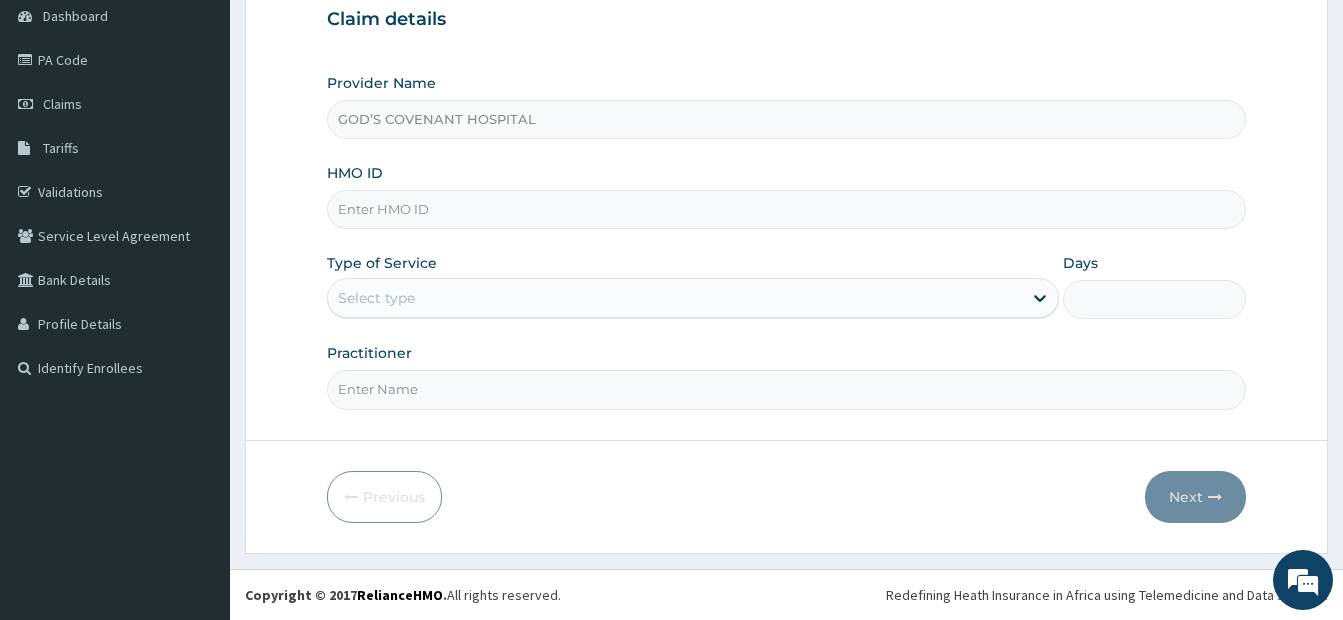 scroll, scrollTop: 0, scrollLeft: 0, axis: both 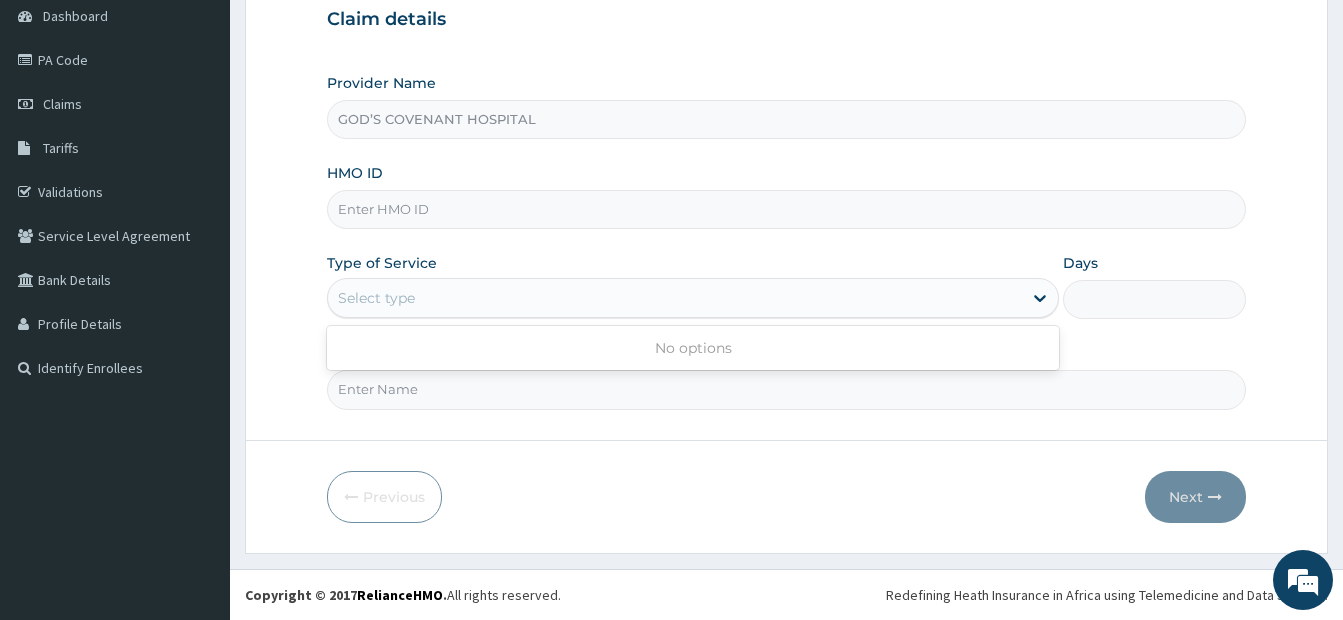 click on "Select type" at bounding box center [376, 298] 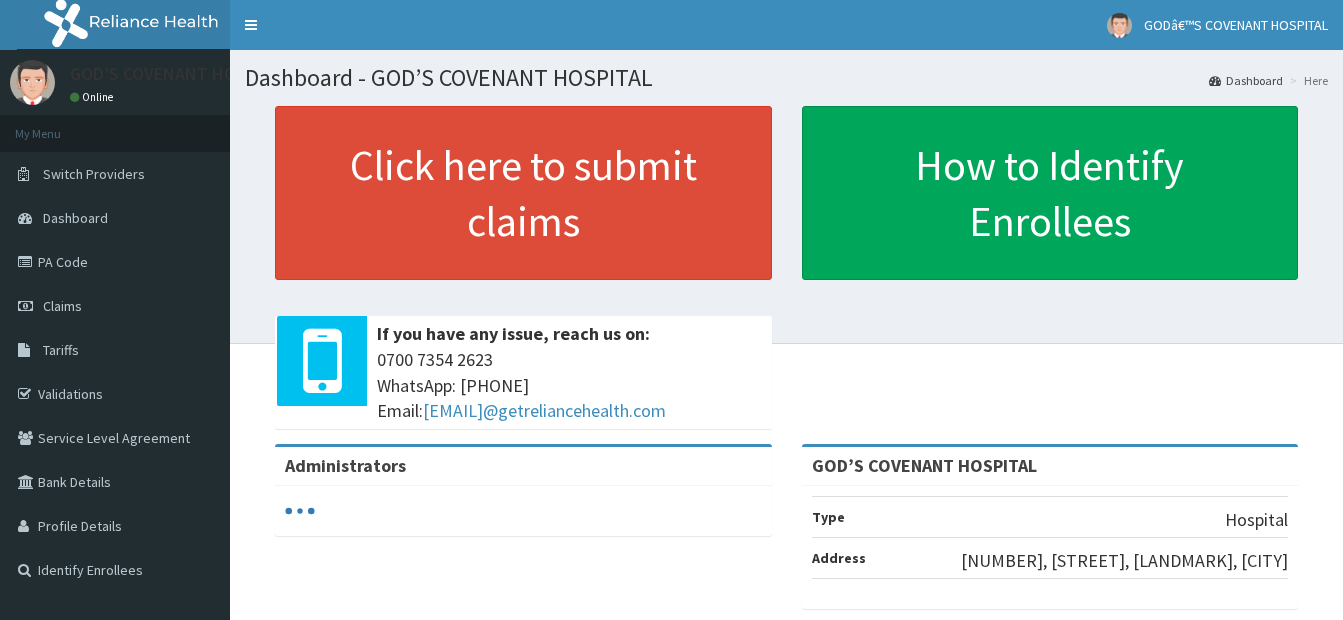scroll, scrollTop: 0, scrollLeft: 0, axis: both 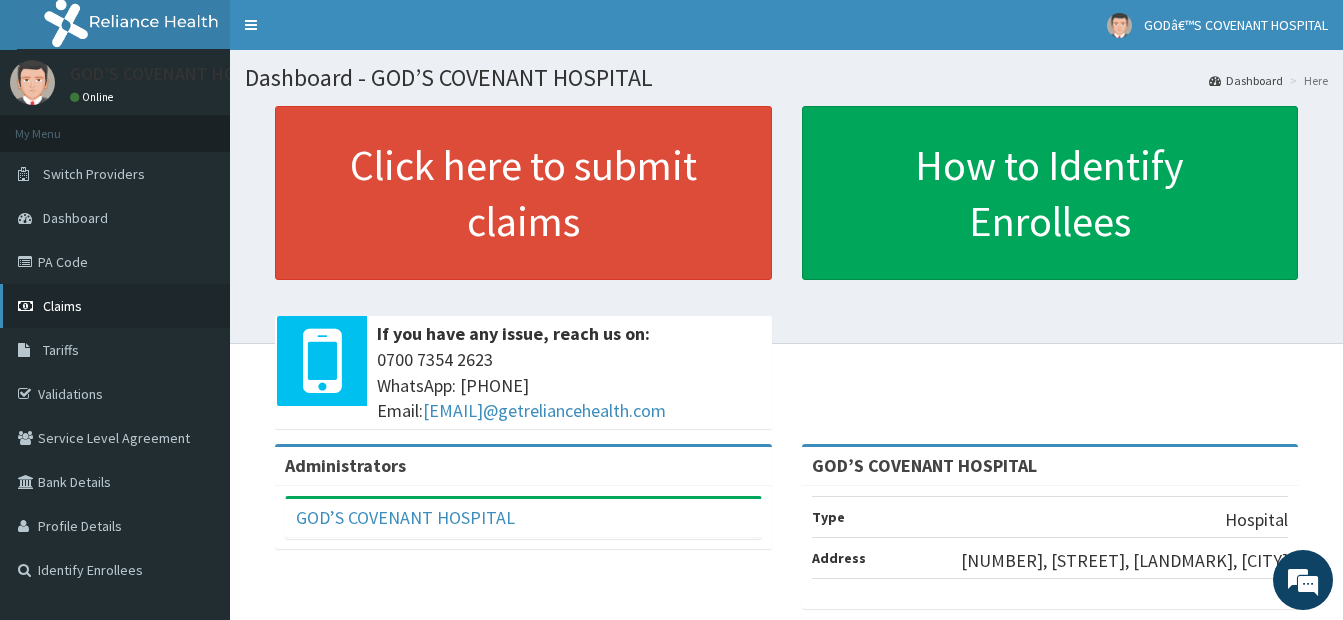 click on "Claims" at bounding box center [62, 306] 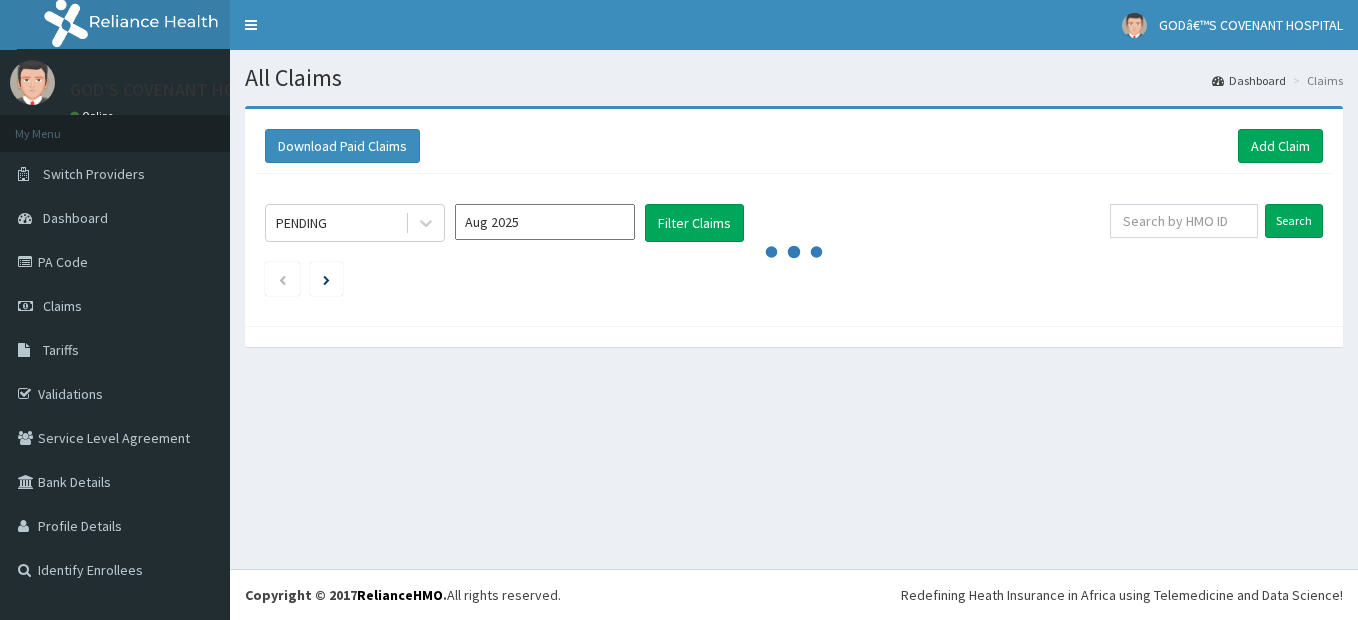 scroll, scrollTop: 0, scrollLeft: 0, axis: both 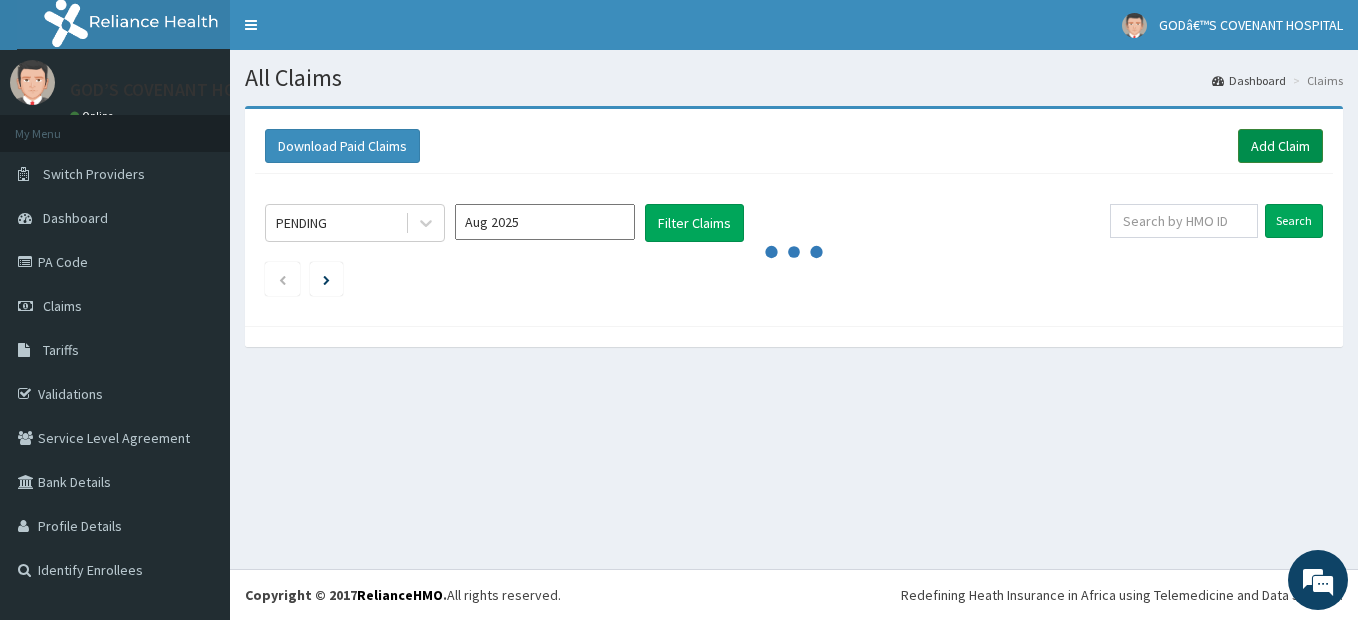 click on "Add Claim" at bounding box center (1280, 146) 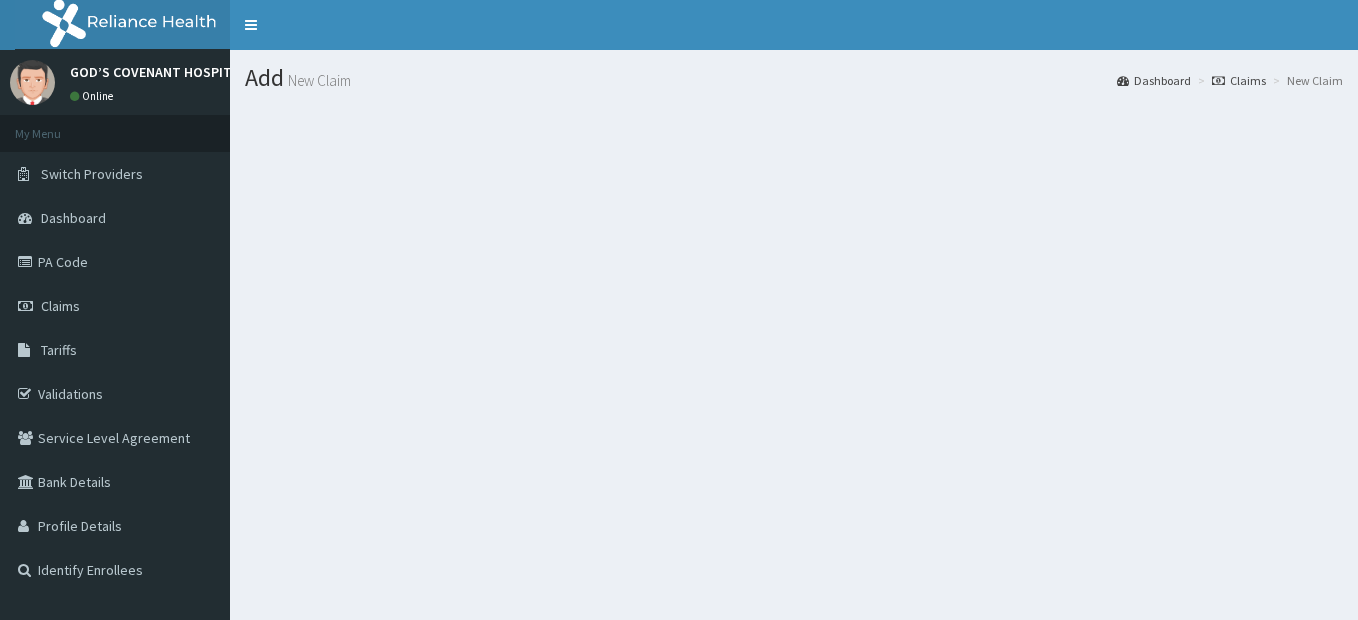 scroll, scrollTop: 0, scrollLeft: 0, axis: both 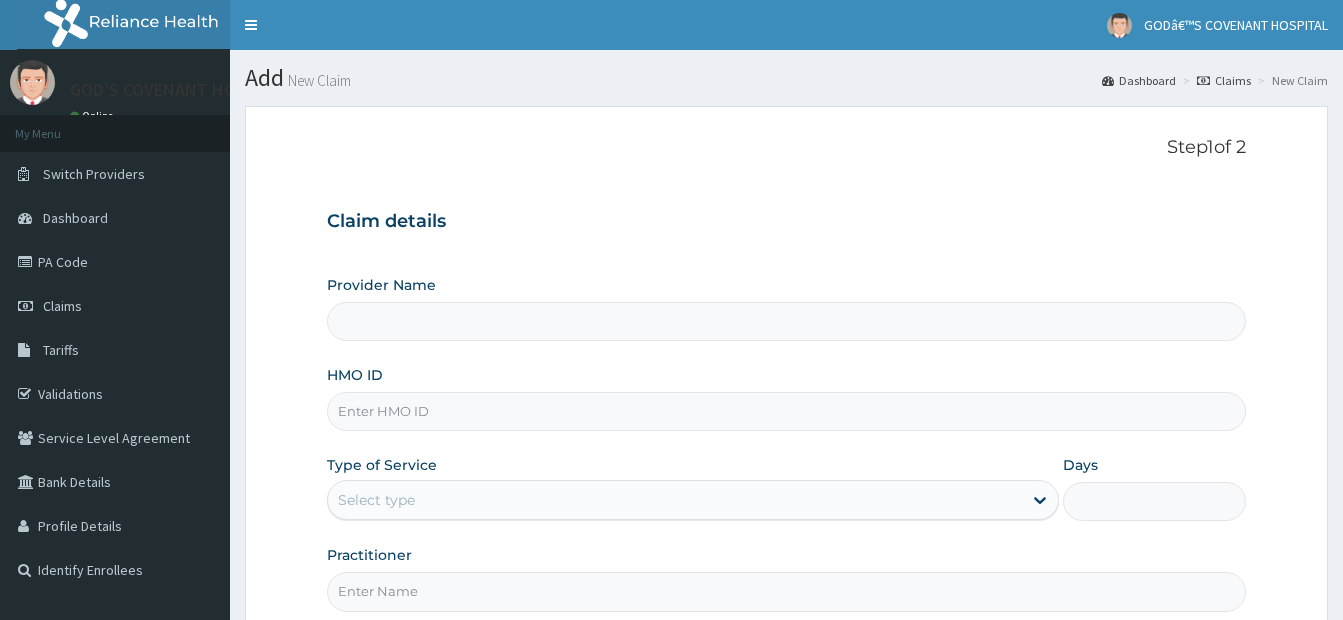 type on "GOD’S COVENANT HOSPITAL" 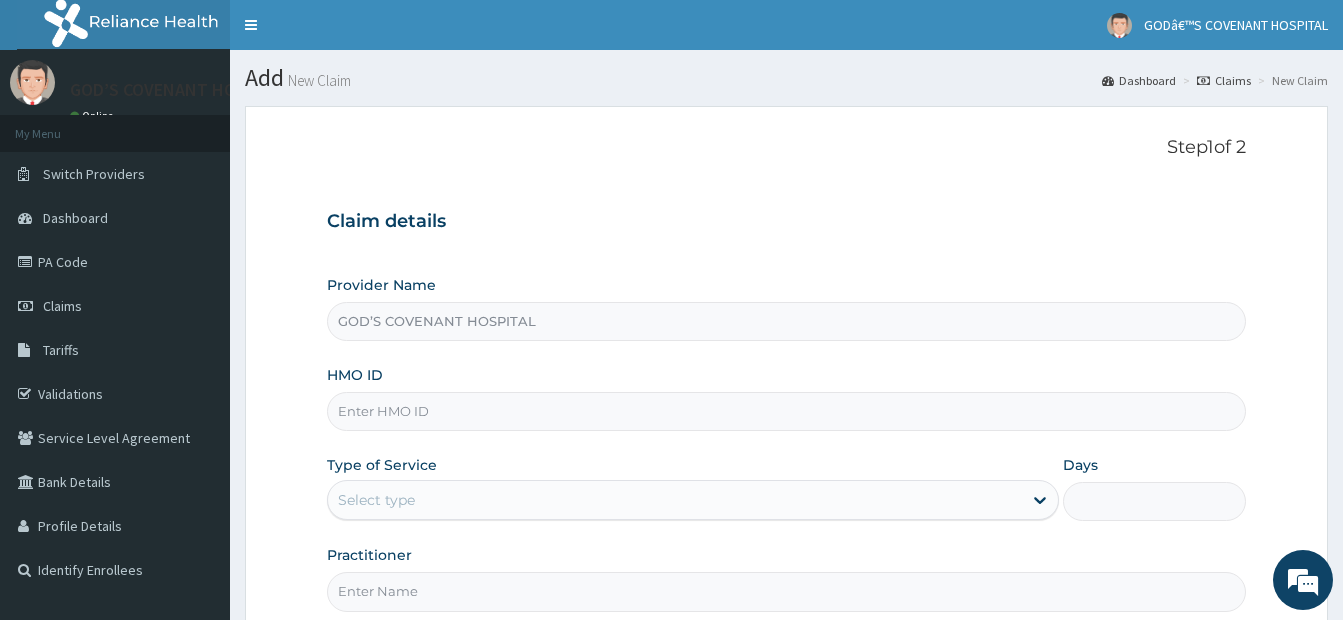 click on "HMO ID" at bounding box center (786, 411) 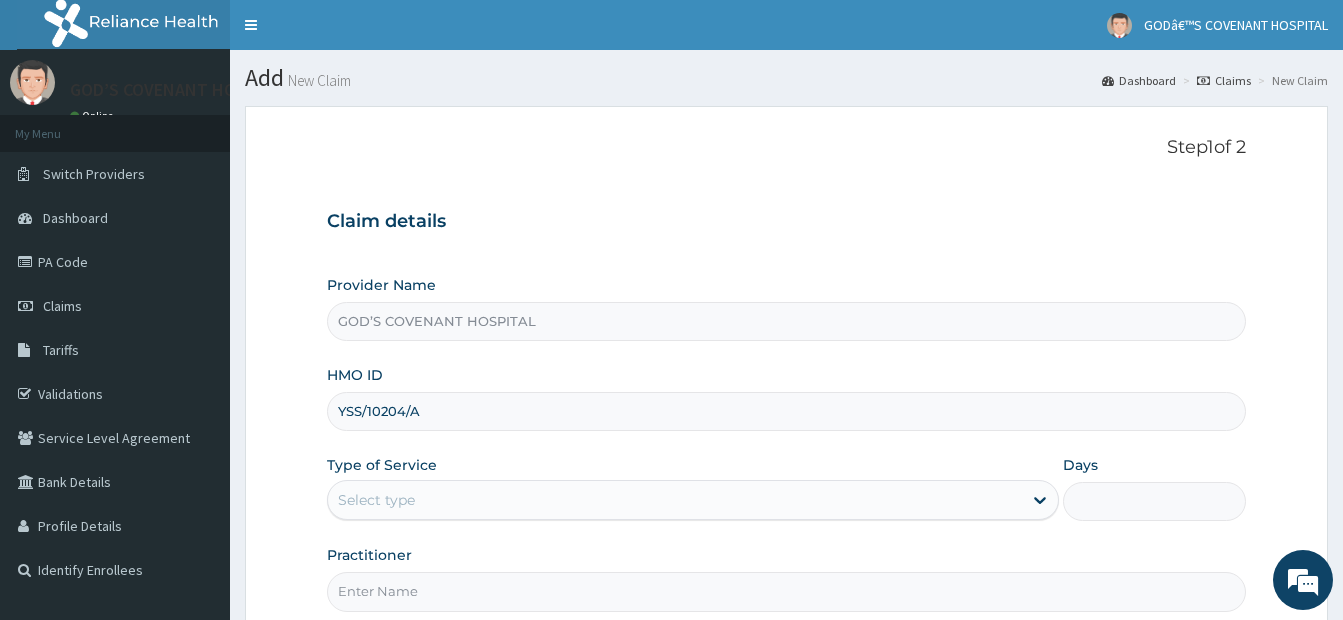 type on "1" 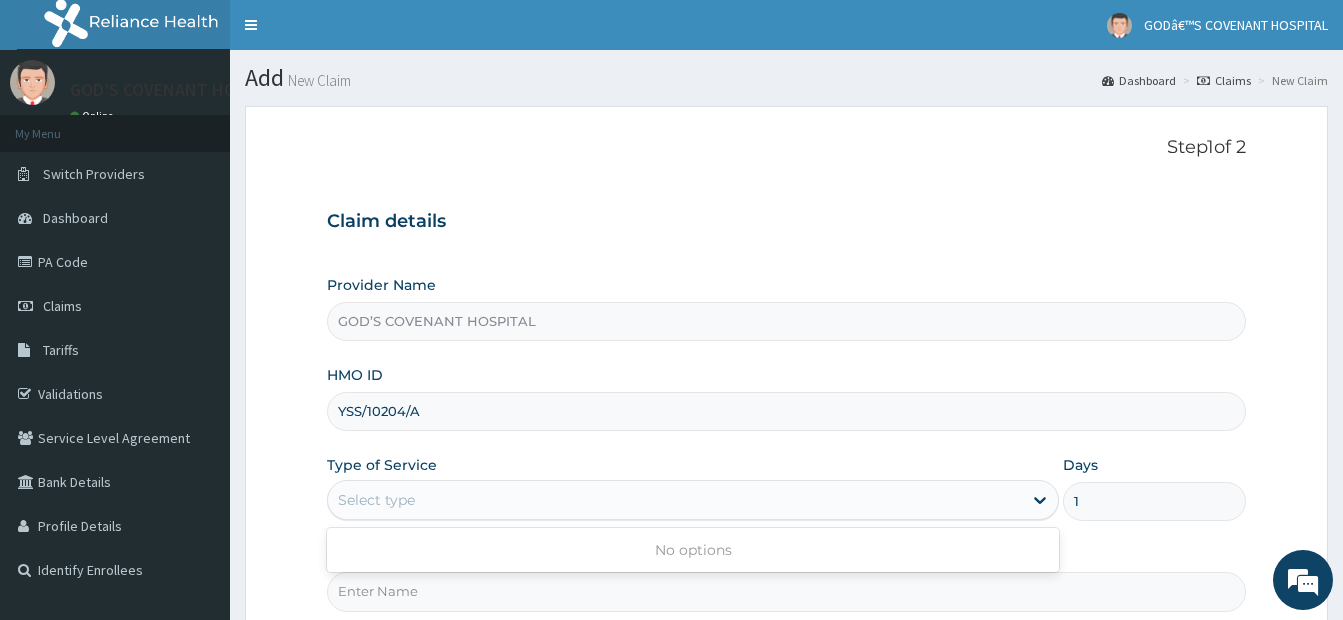 click on "Select type" at bounding box center [675, 500] 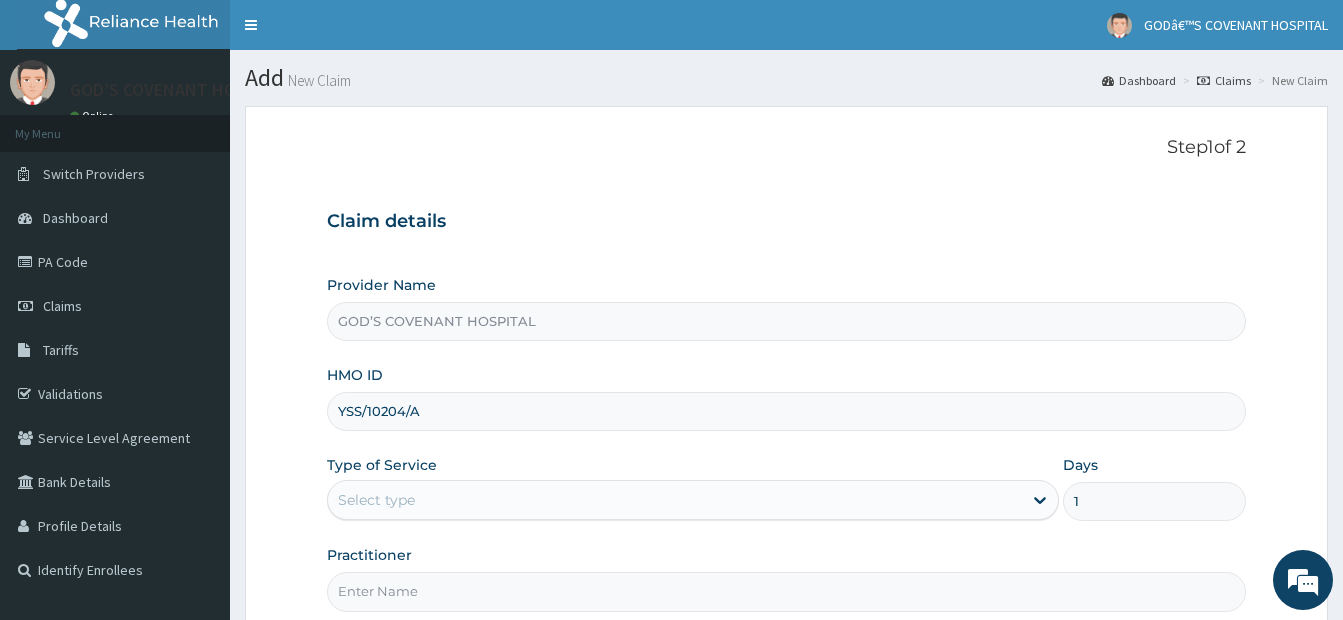 click on "Select type" at bounding box center [675, 500] 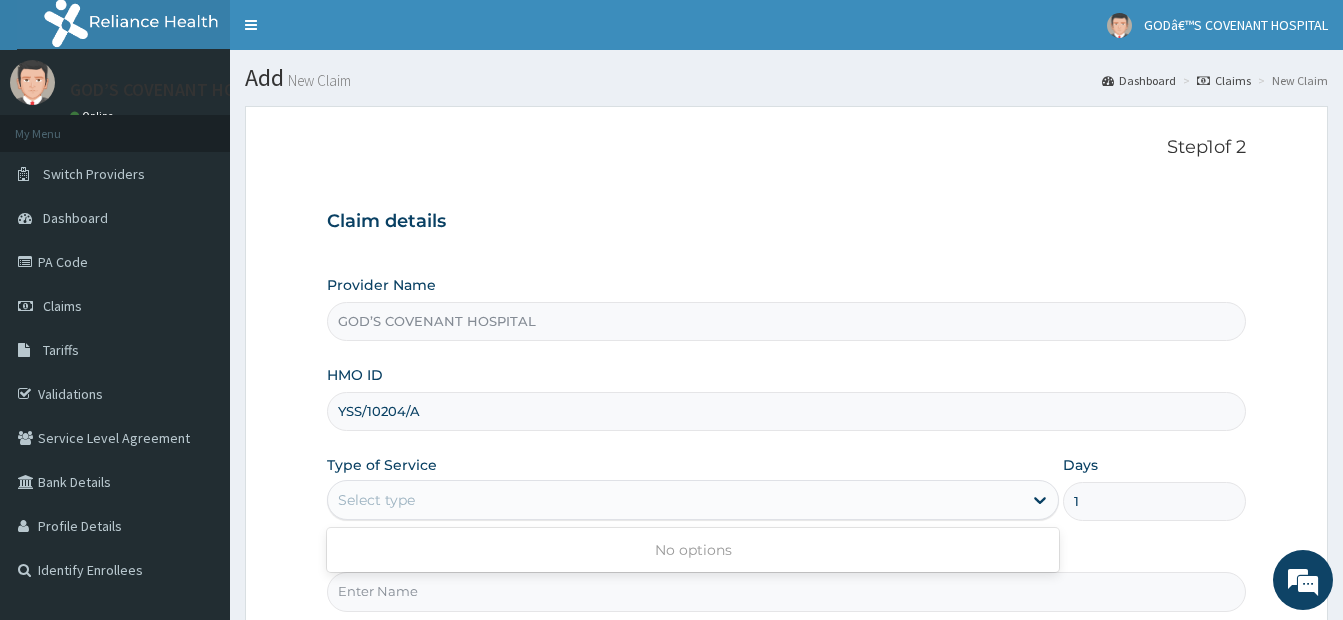 click on "Select type" at bounding box center [675, 500] 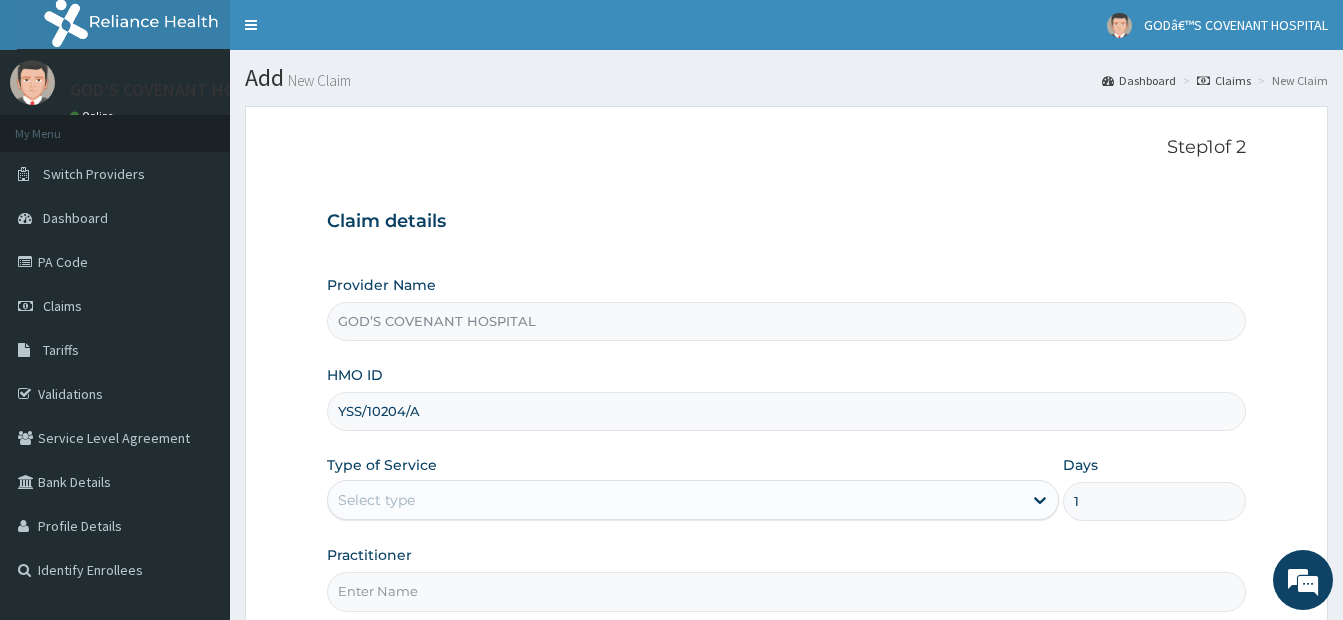 scroll, scrollTop: 0, scrollLeft: 0, axis: both 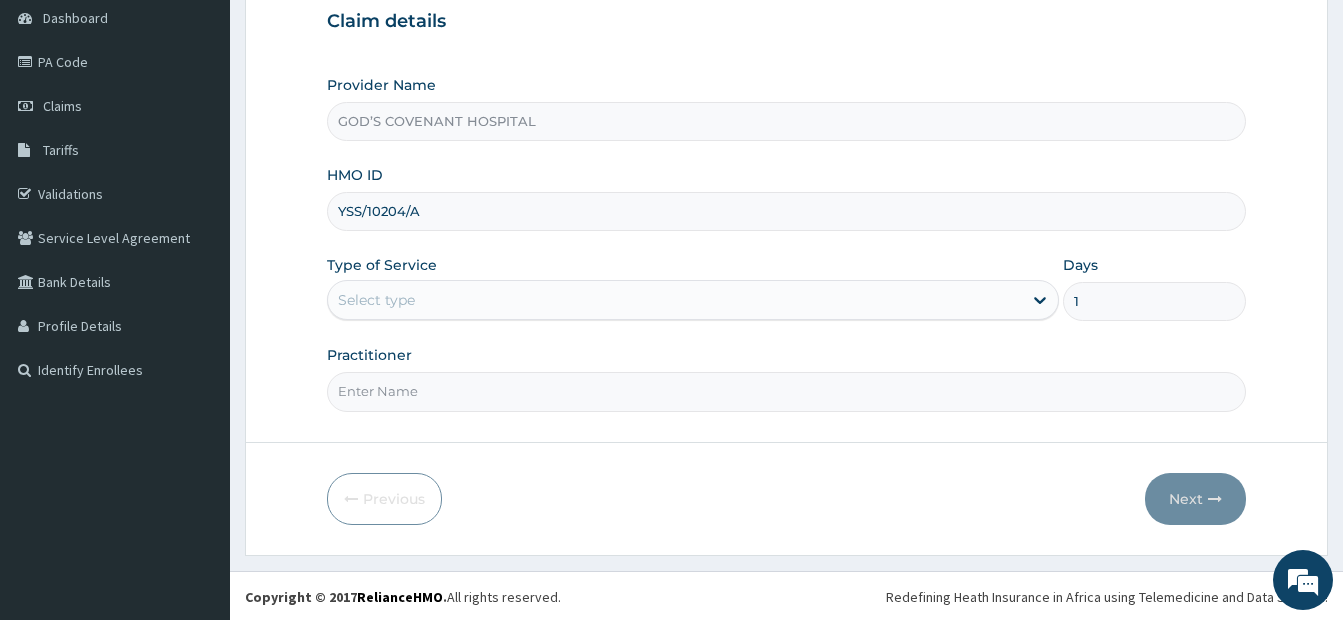 click on "Select type" at bounding box center [376, 300] 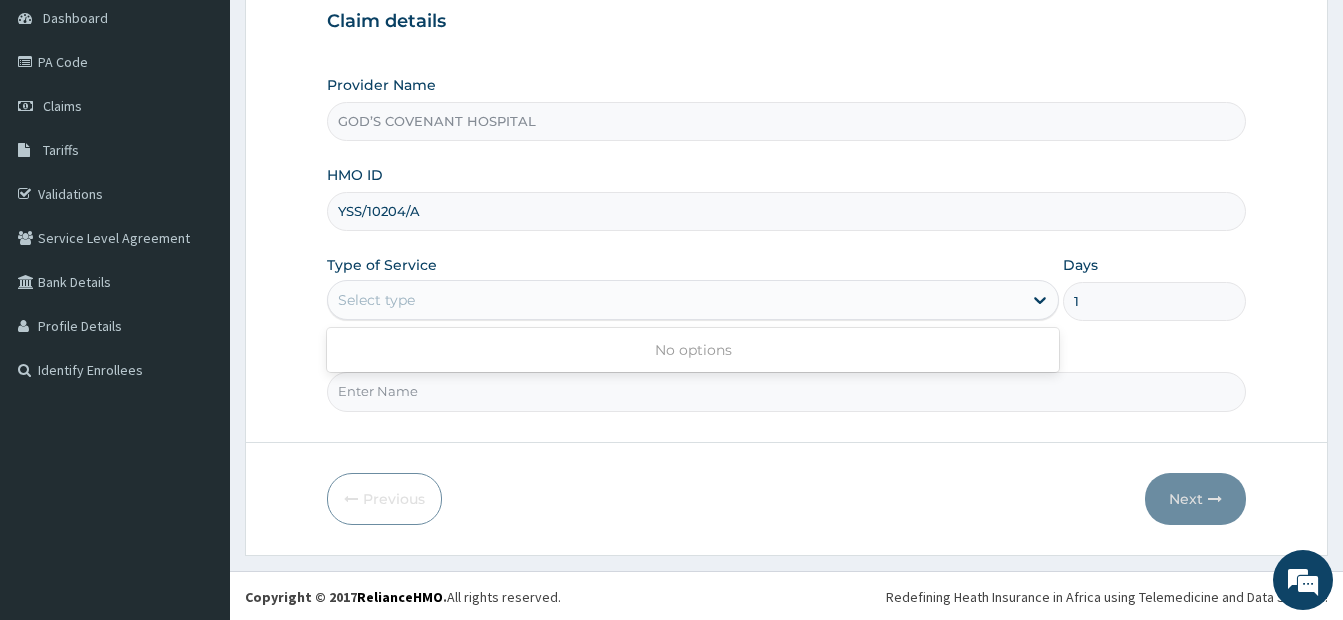 click on "Step  1  of 2 Claim details Provider Name GOD’S COVENANT HOSPITAL HMO ID YSS/10204/A Type of Service   Use Up and Down to choose options, press Enter to select the currently focused option, press Escape to exit the menu, press Tab to select the option and exit the menu. Select type No options Days 1 Practitioner     Previous   Next" at bounding box center [786, 230] 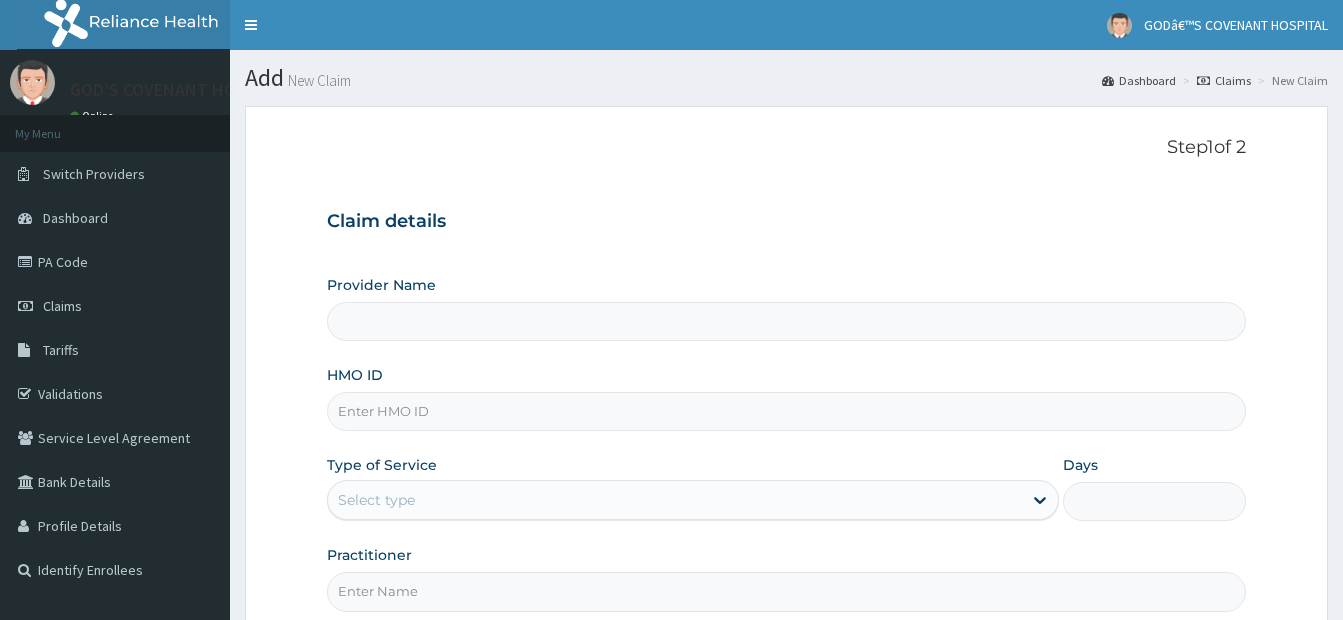 scroll, scrollTop: 200, scrollLeft: 0, axis: vertical 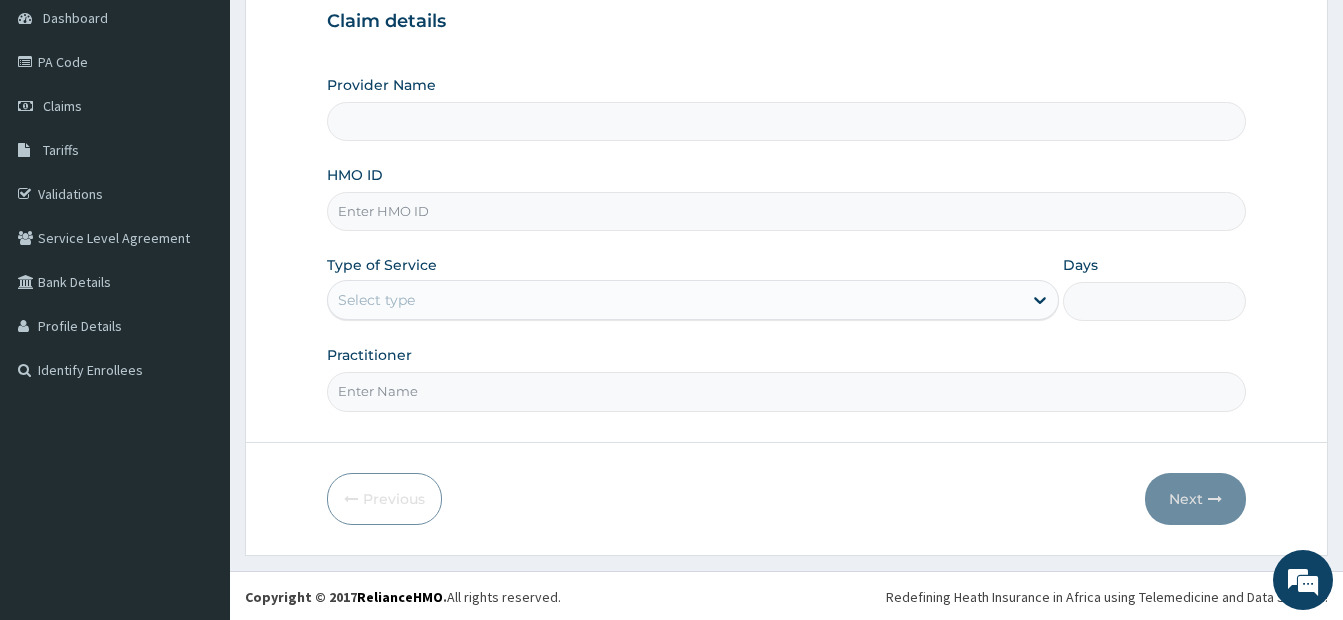 type on "GOD’S COVENANT HOSPITAL" 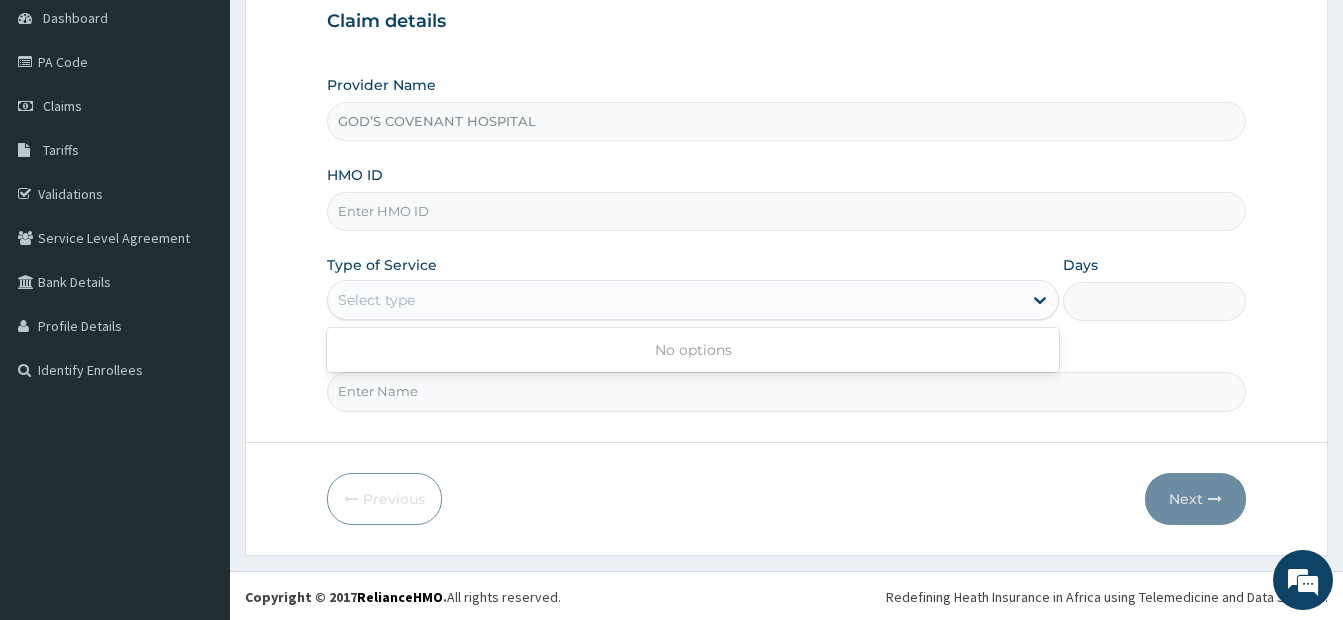 click on "Select type" at bounding box center (376, 300) 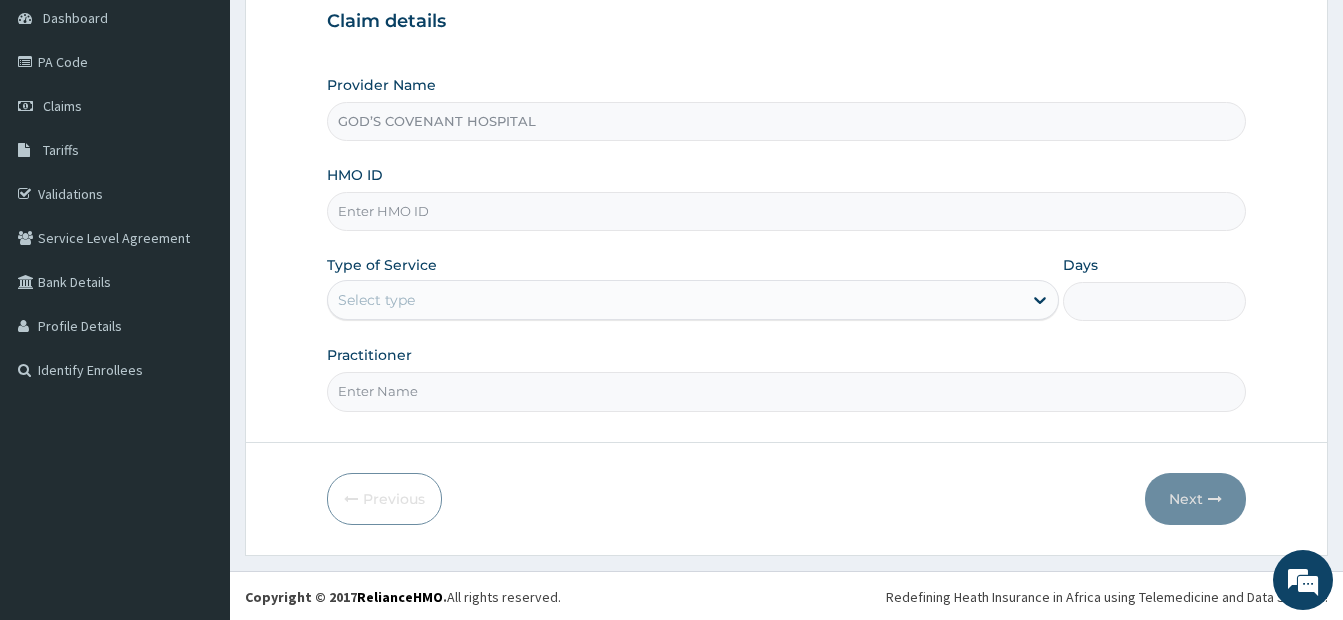 click on "Provider Name GOD’S COVENANT HOSPITAL HMO ID Type of Service Select type Days Practitioner" at bounding box center (786, 243) 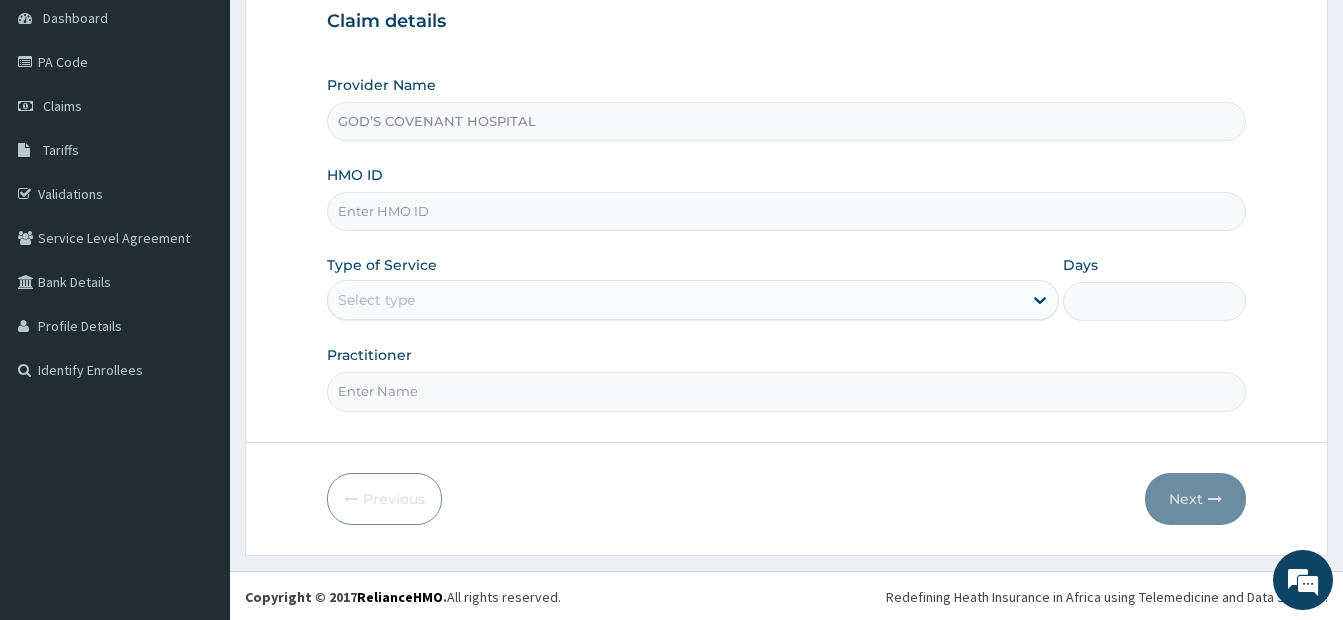 scroll, scrollTop: 0, scrollLeft: 0, axis: both 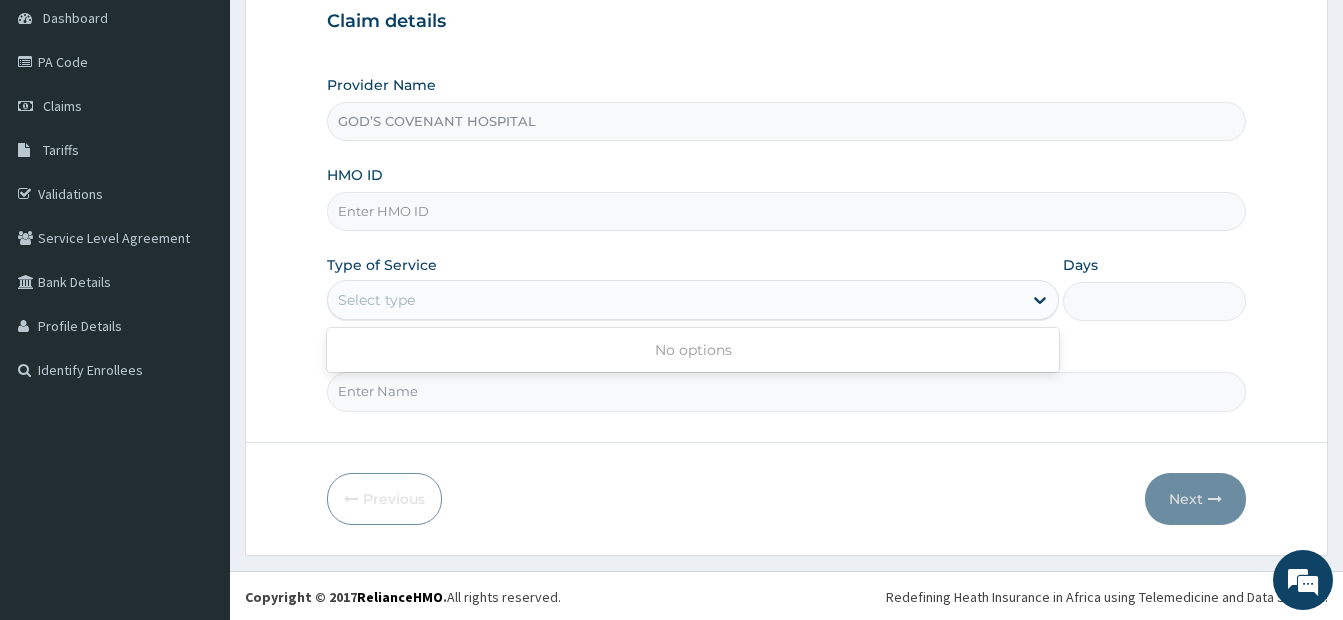 click on "Select type" at bounding box center (675, 300) 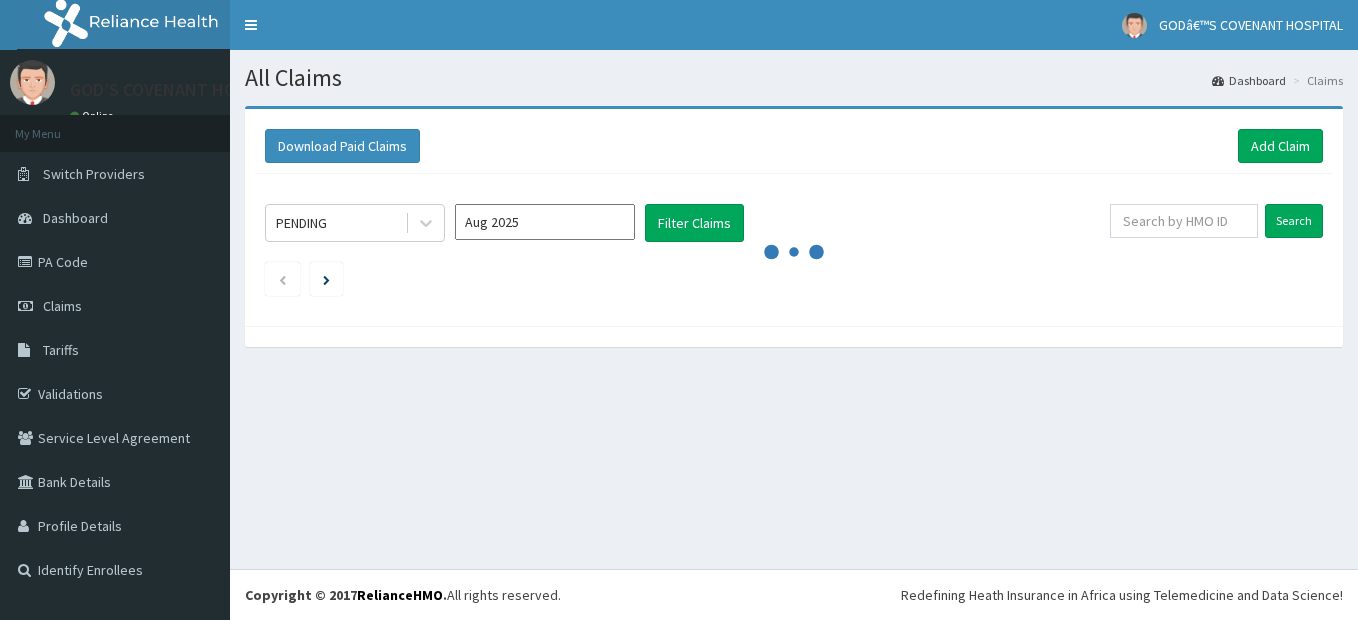 scroll, scrollTop: 0, scrollLeft: 0, axis: both 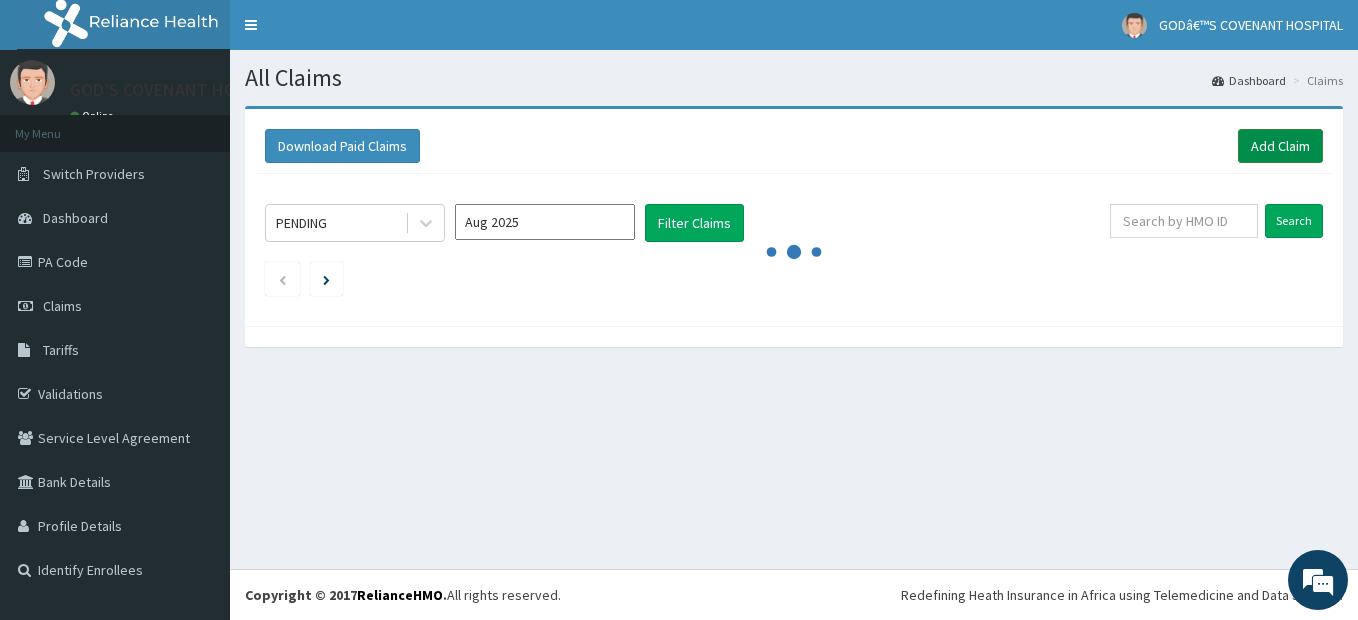 click on "Add Claim" at bounding box center [1280, 146] 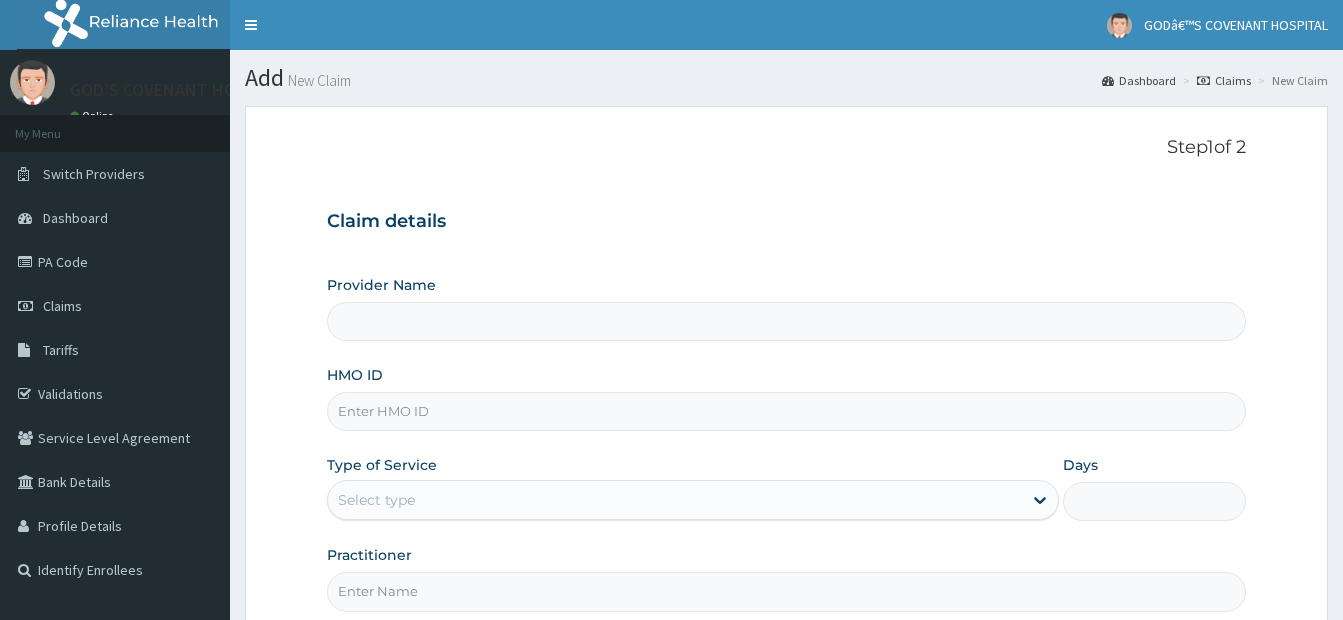 scroll, scrollTop: 0, scrollLeft: 0, axis: both 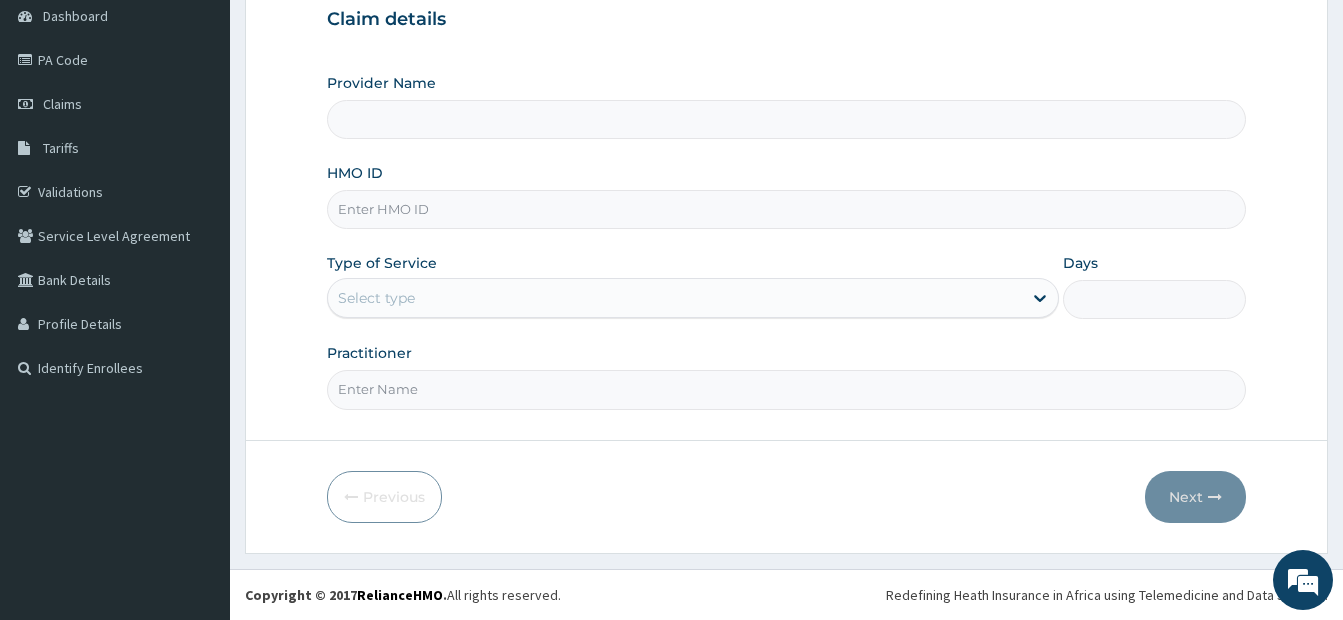 type on "GOD’S COVENANT HOSPITAL" 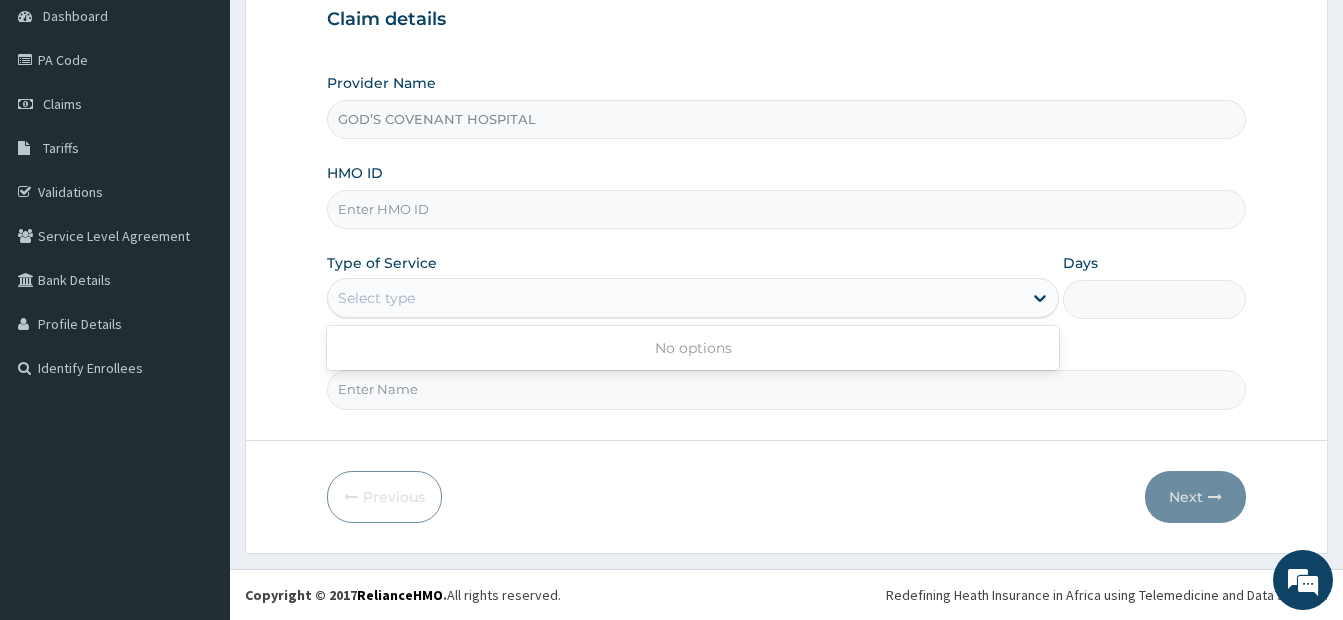 click on "Select type" at bounding box center [675, 298] 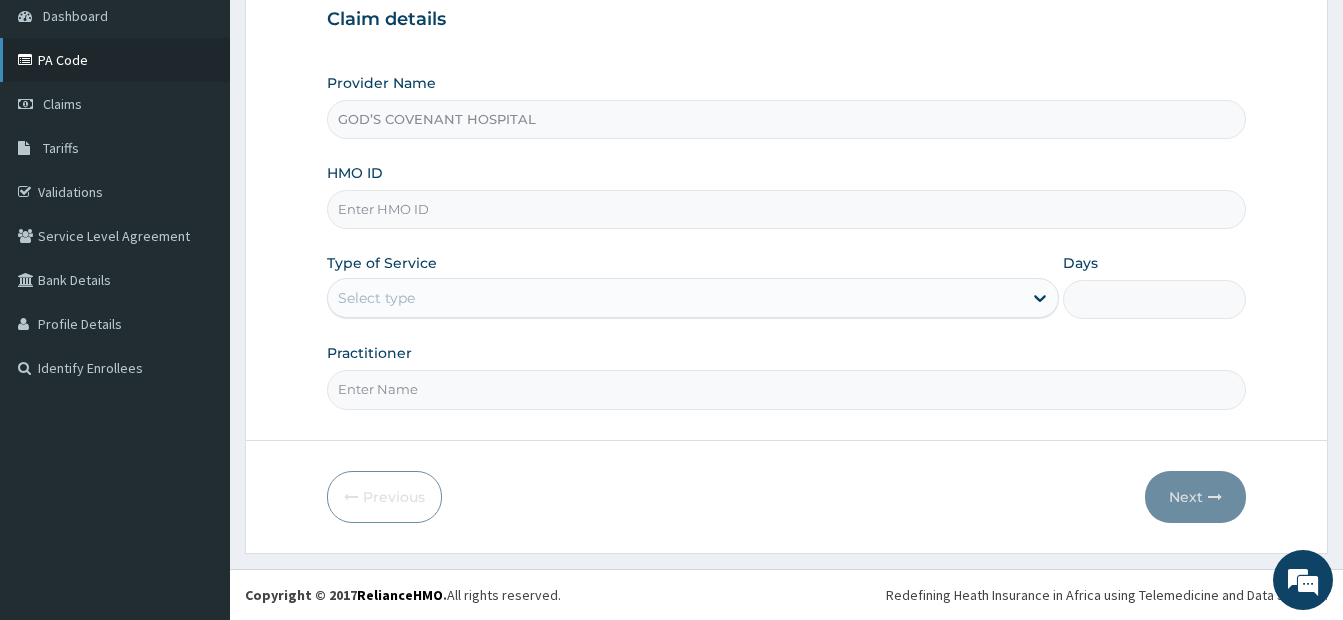 click on "PA Code" at bounding box center (115, 60) 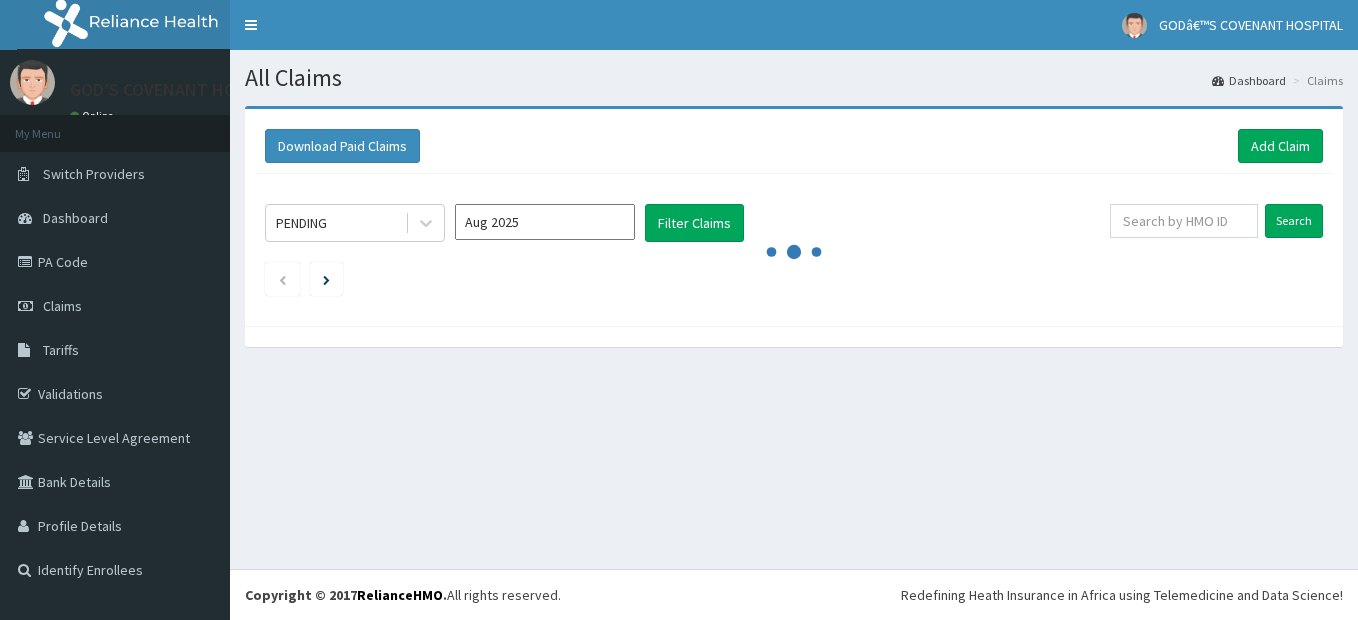 scroll, scrollTop: 0, scrollLeft: 0, axis: both 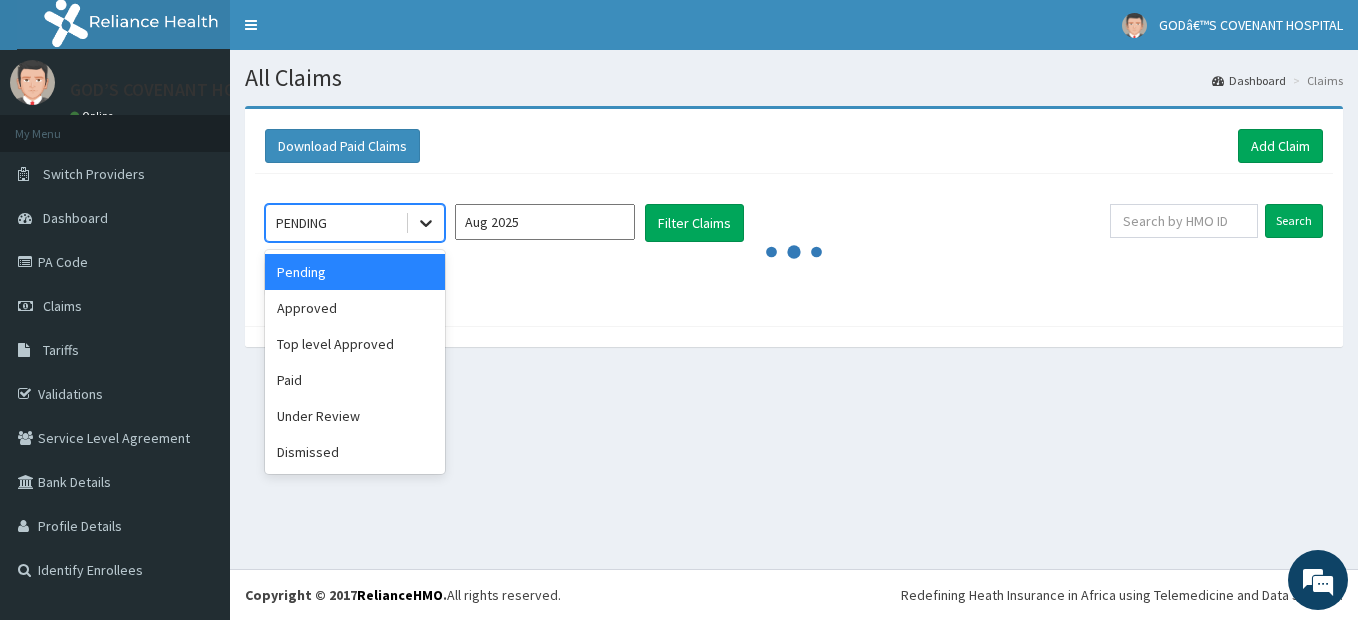 click at bounding box center [426, 223] 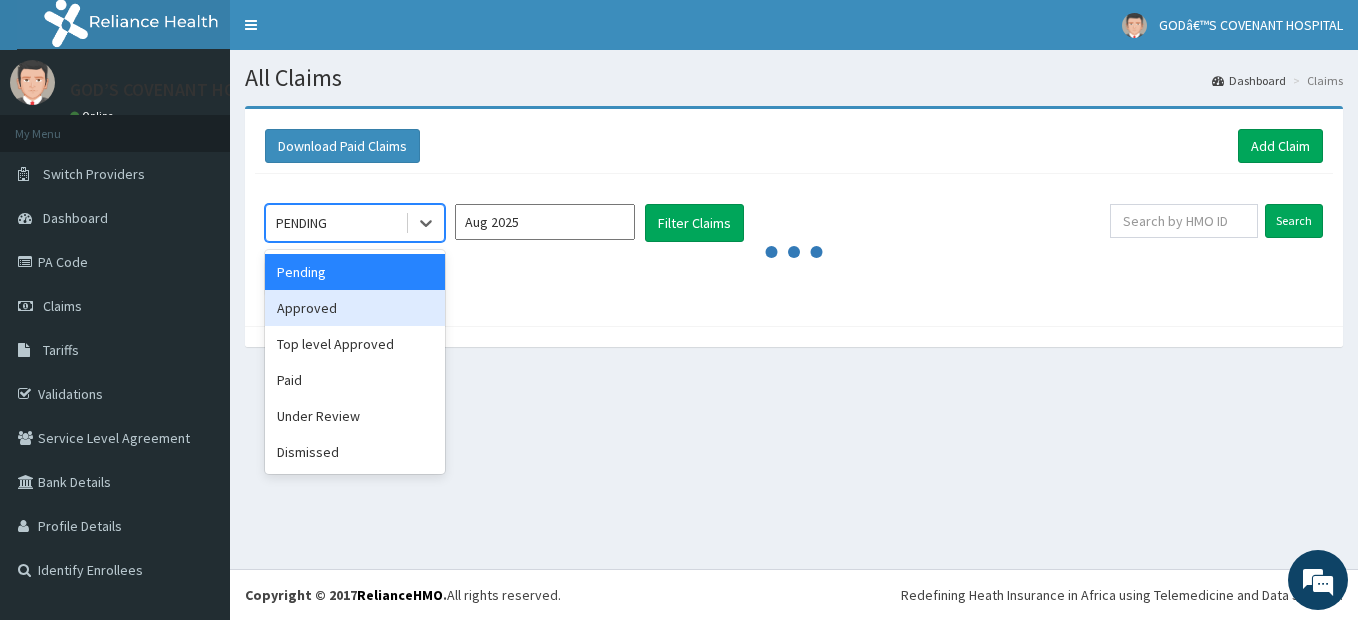 click on "Approved" at bounding box center (355, 308) 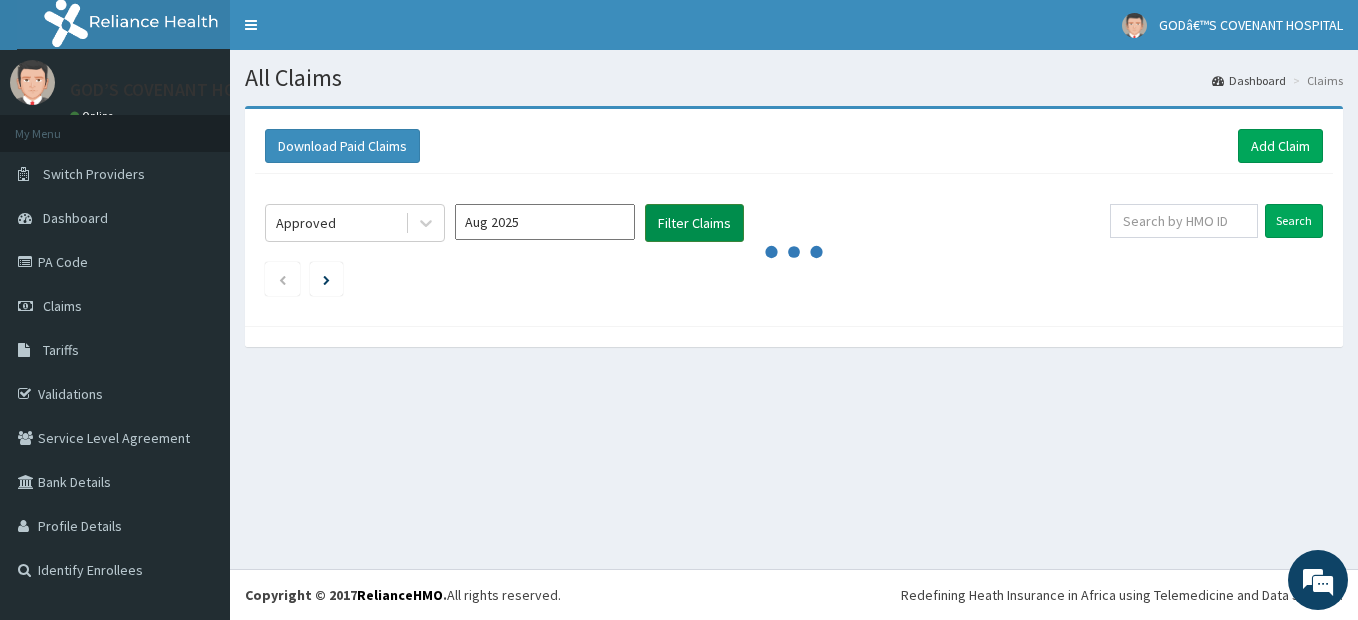 click on "Filter Claims" at bounding box center (694, 223) 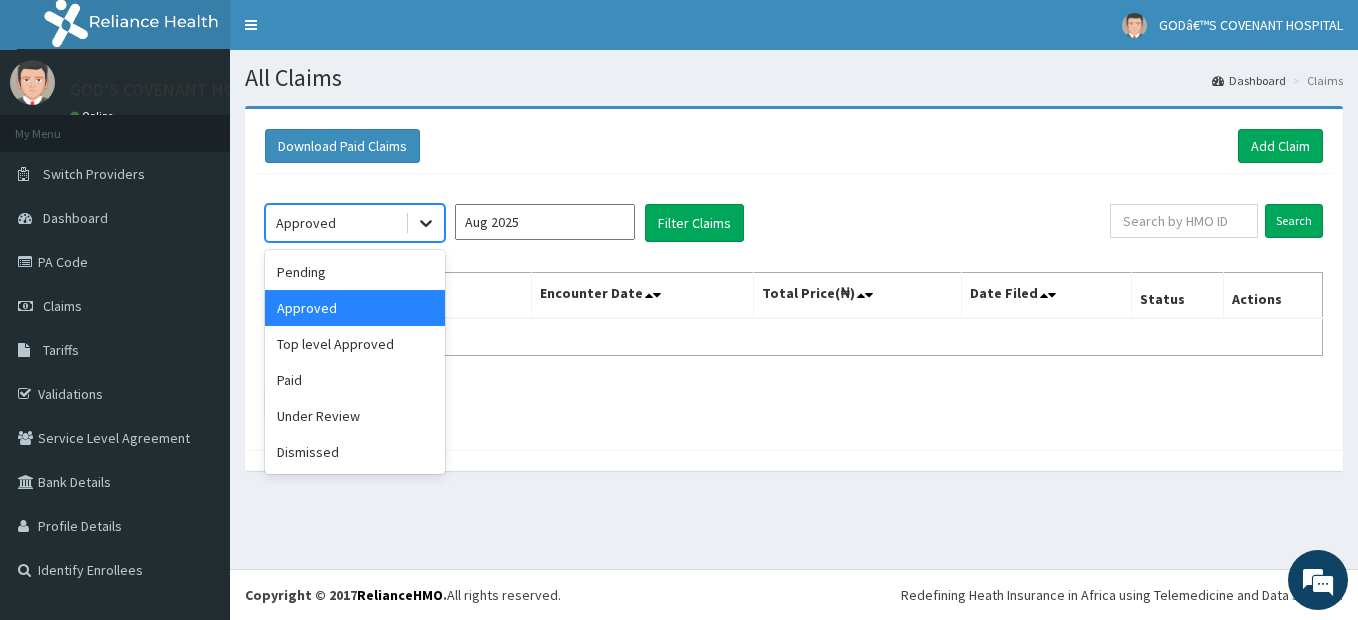 click 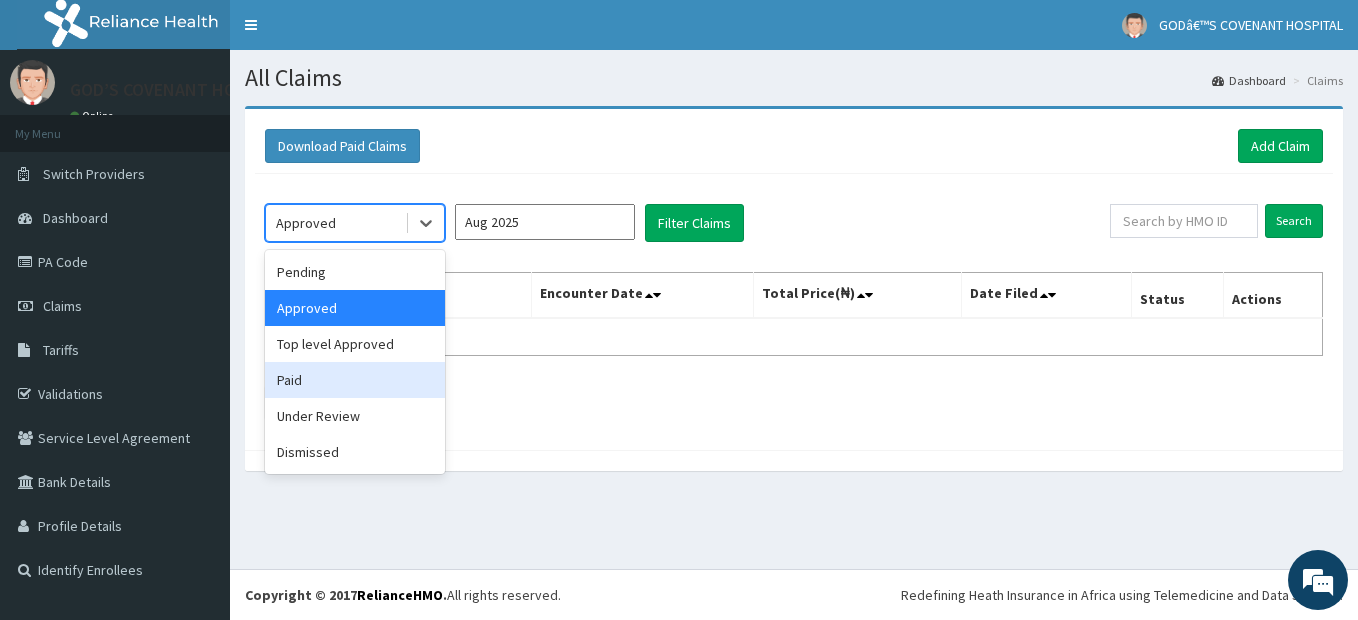 click on "Paid" at bounding box center (355, 380) 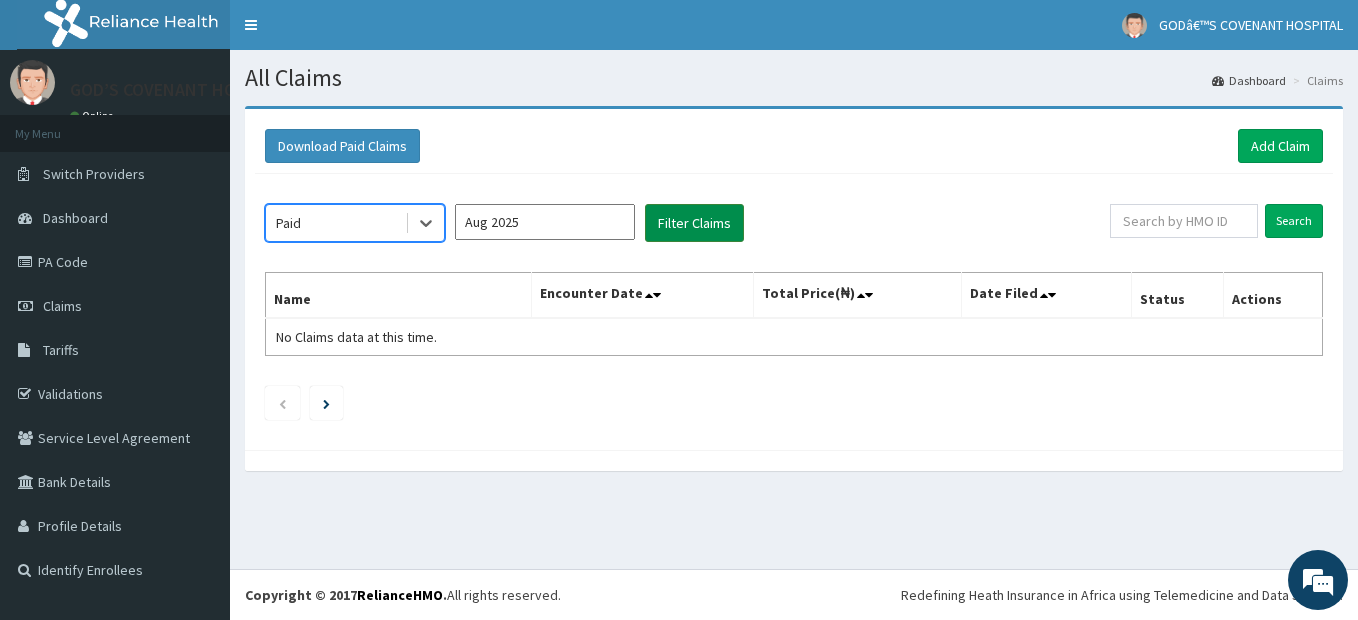 click on "Filter Claims" at bounding box center [694, 223] 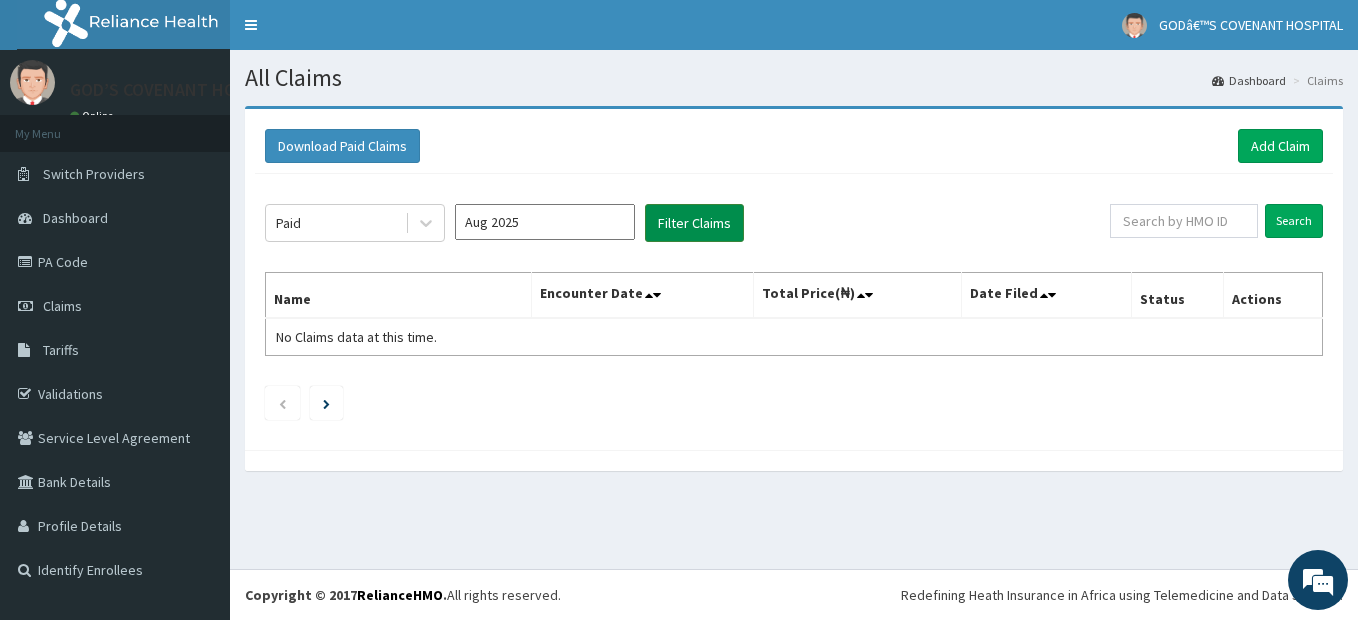 click on "Filter Claims" at bounding box center [694, 223] 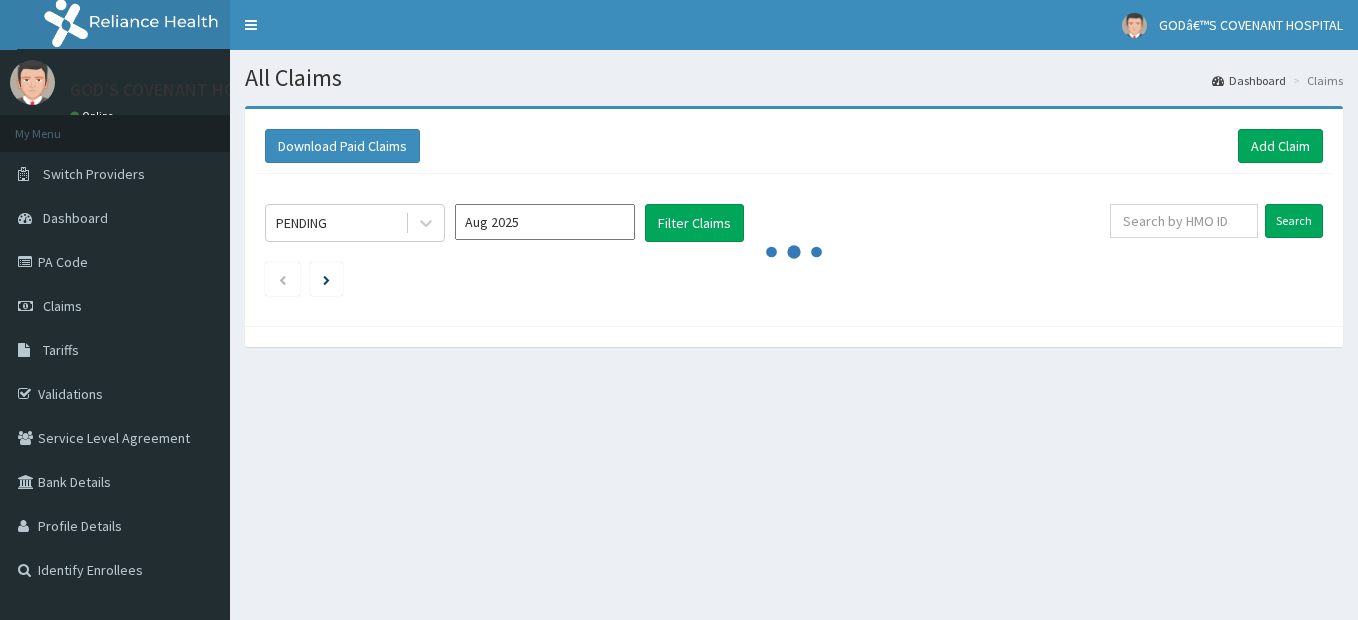 scroll, scrollTop: 0, scrollLeft: 0, axis: both 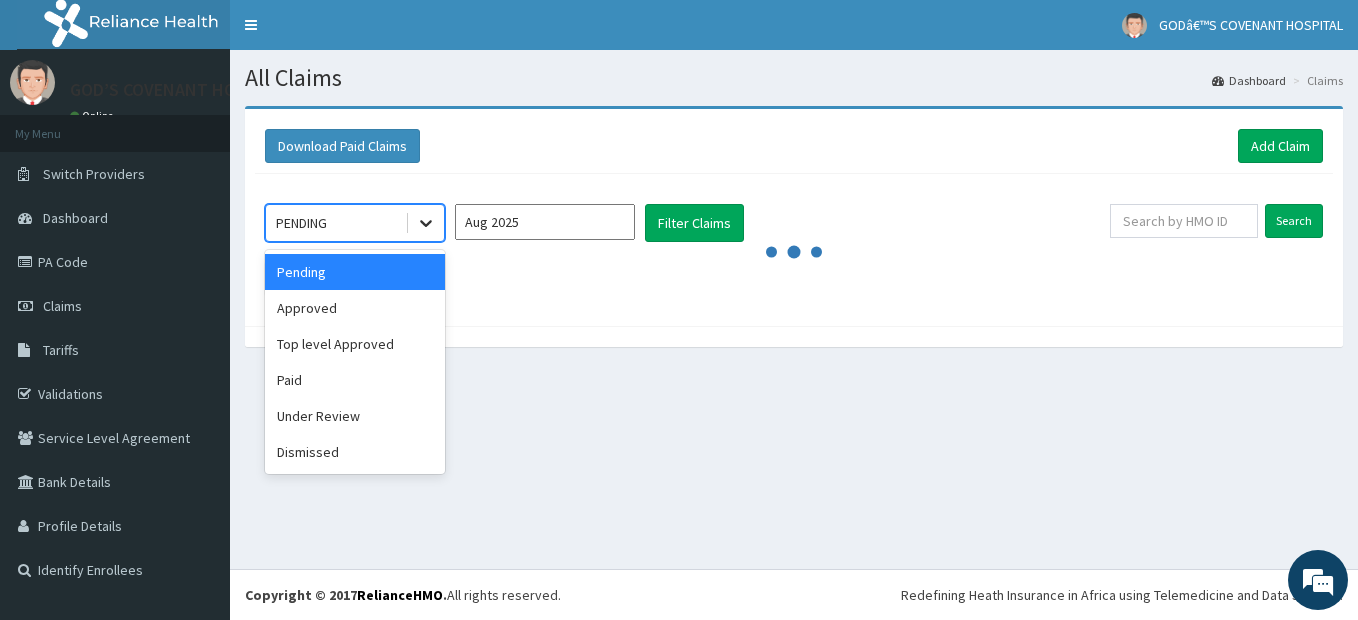 click 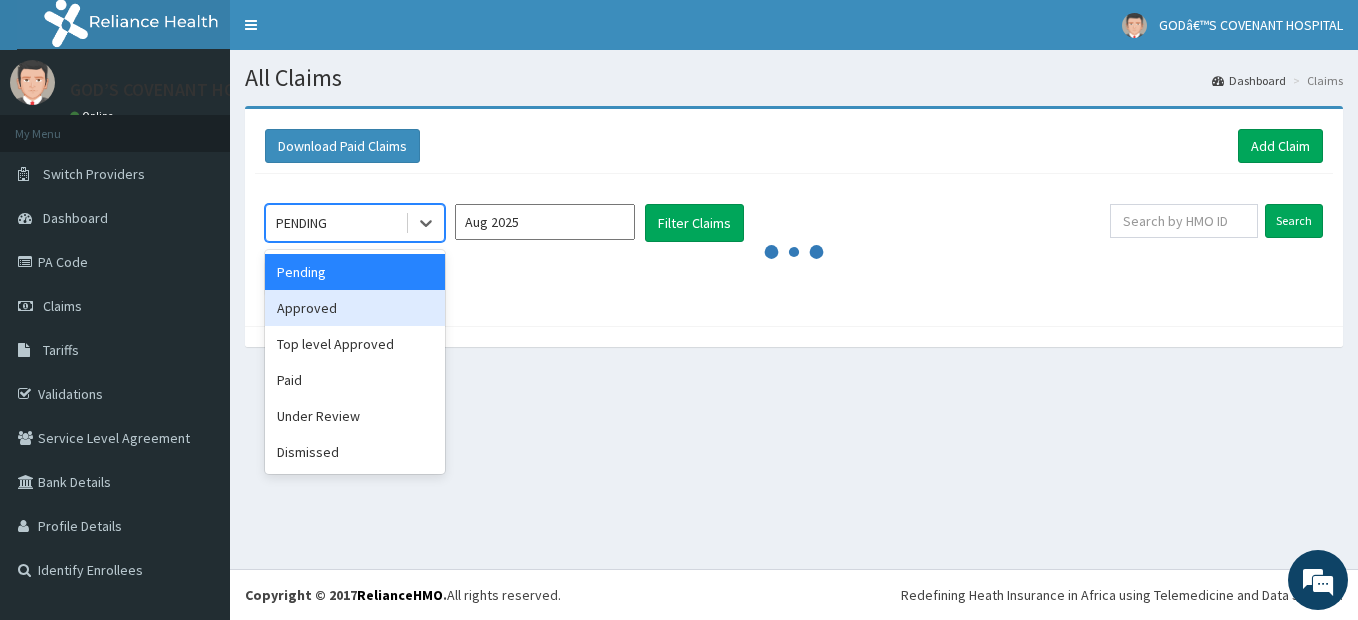 click on "Approved" at bounding box center (355, 308) 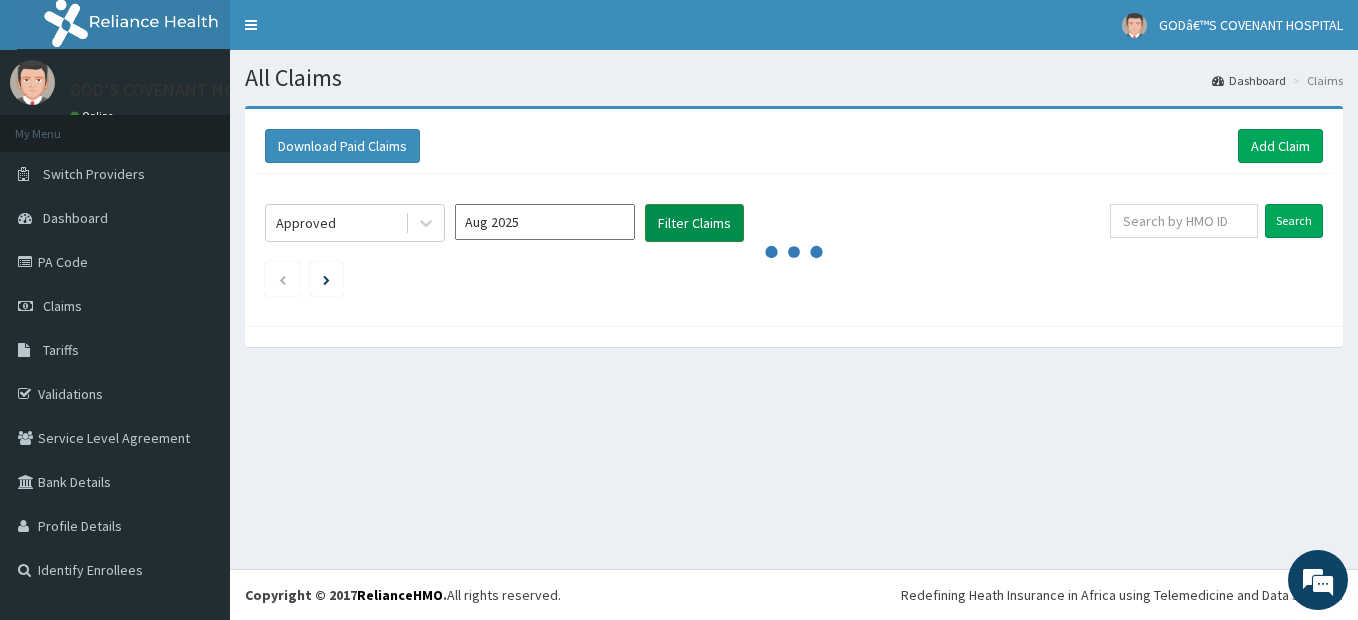 click on "Filter Claims" at bounding box center (694, 223) 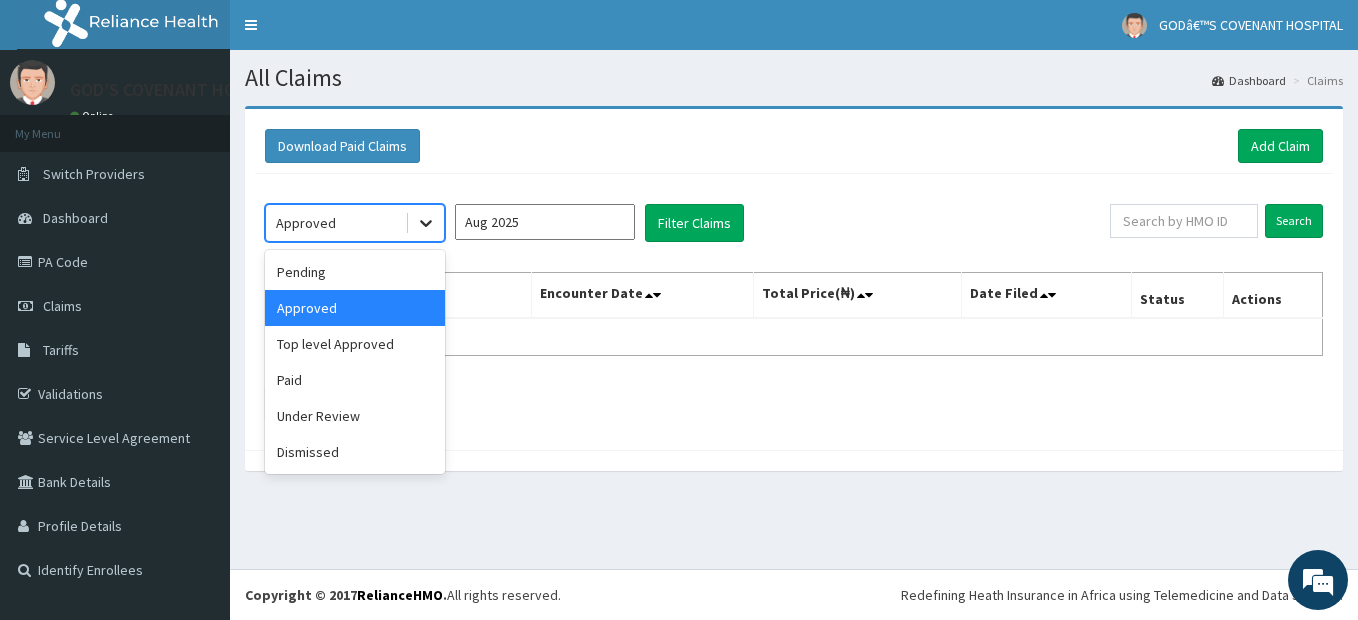 click at bounding box center [426, 223] 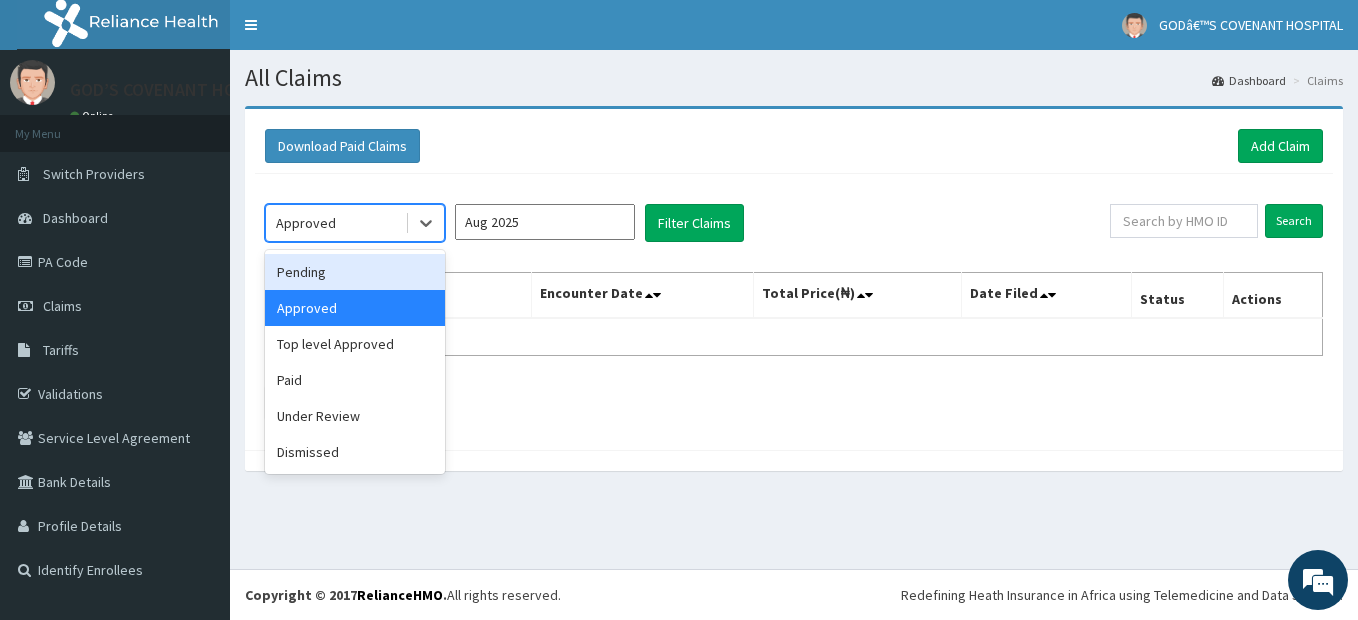 click on "Pending" at bounding box center [355, 272] 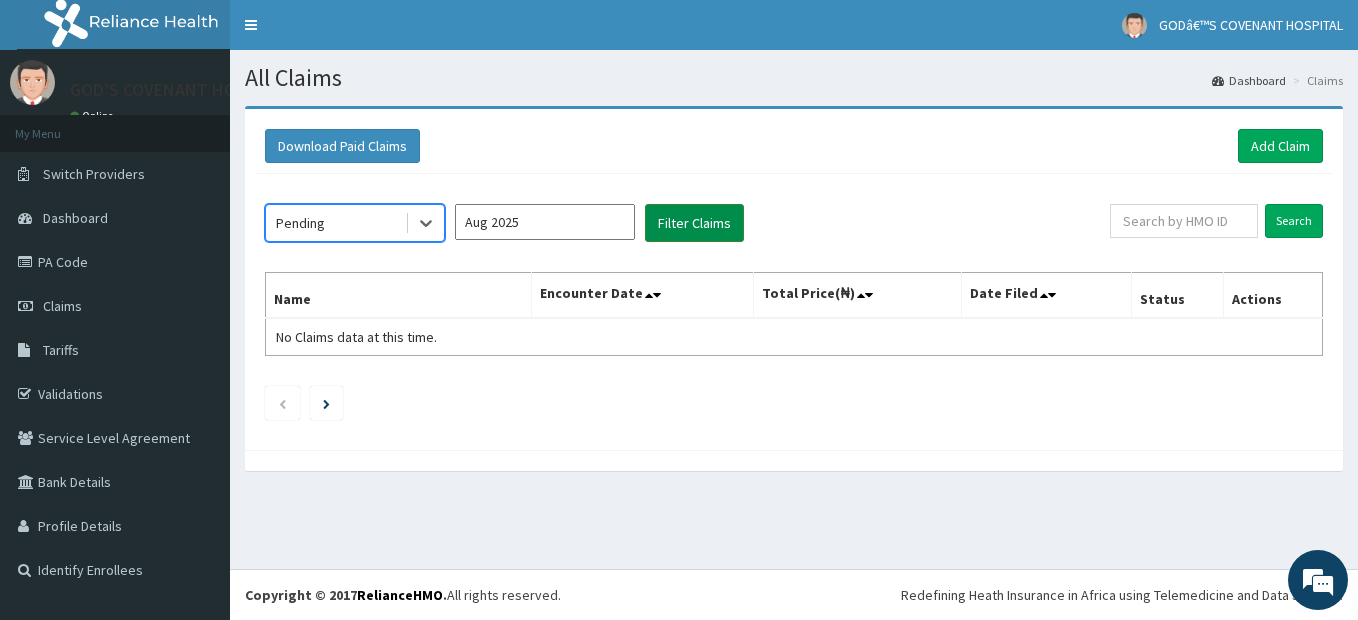click on "Filter Claims" at bounding box center (694, 223) 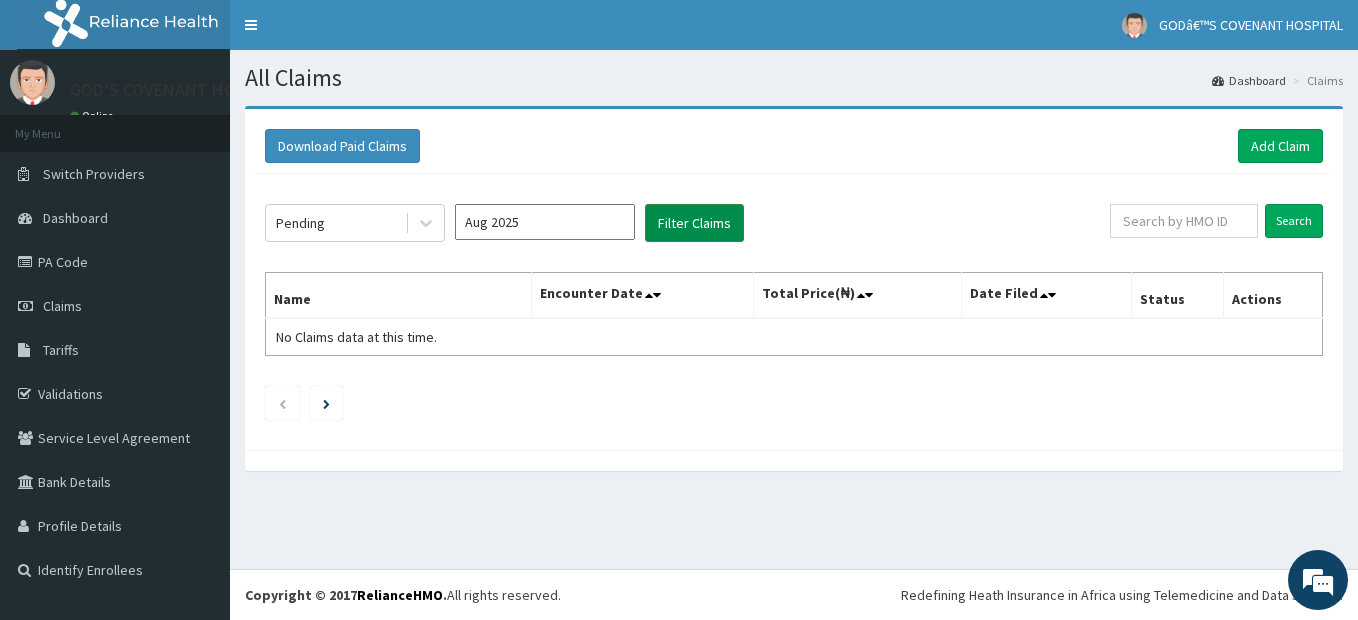 click on "Filter Claims" at bounding box center (694, 223) 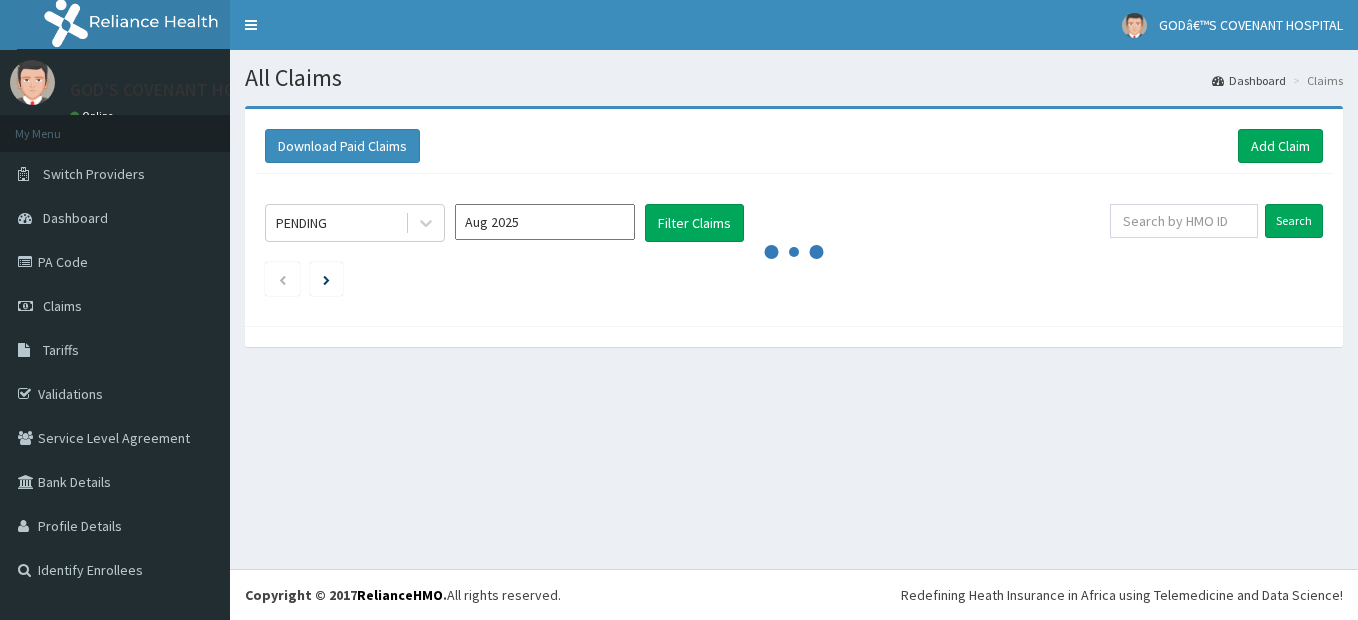 scroll, scrollTop: 0, scrollLeft: 0, axis: both 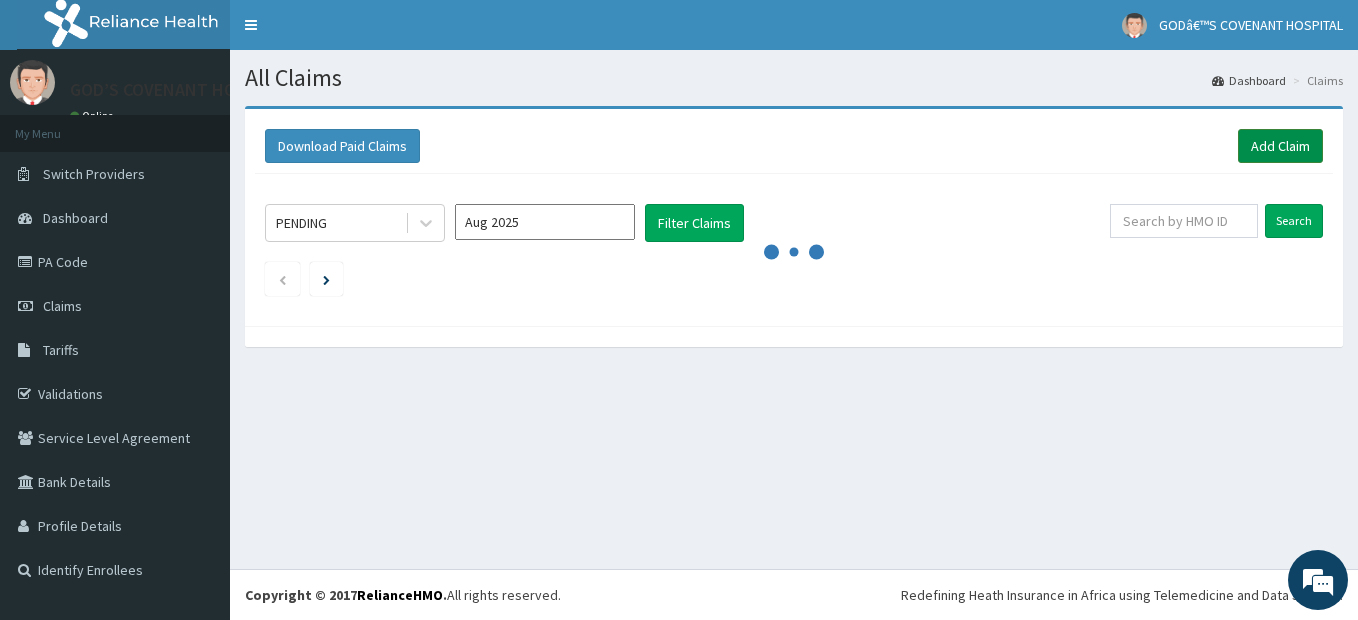 click on "Add Claim" at bounding box center (1280, 146) 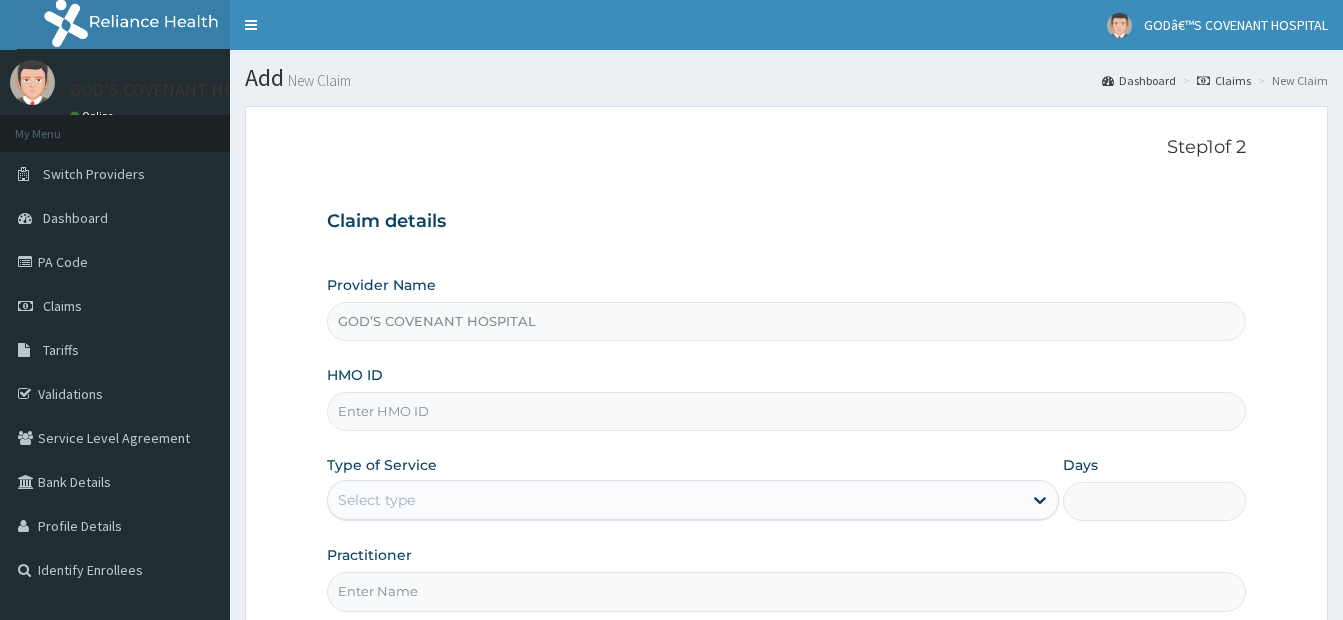 scroll, scrollTop: 0, scrollLeft: 0, axis: both 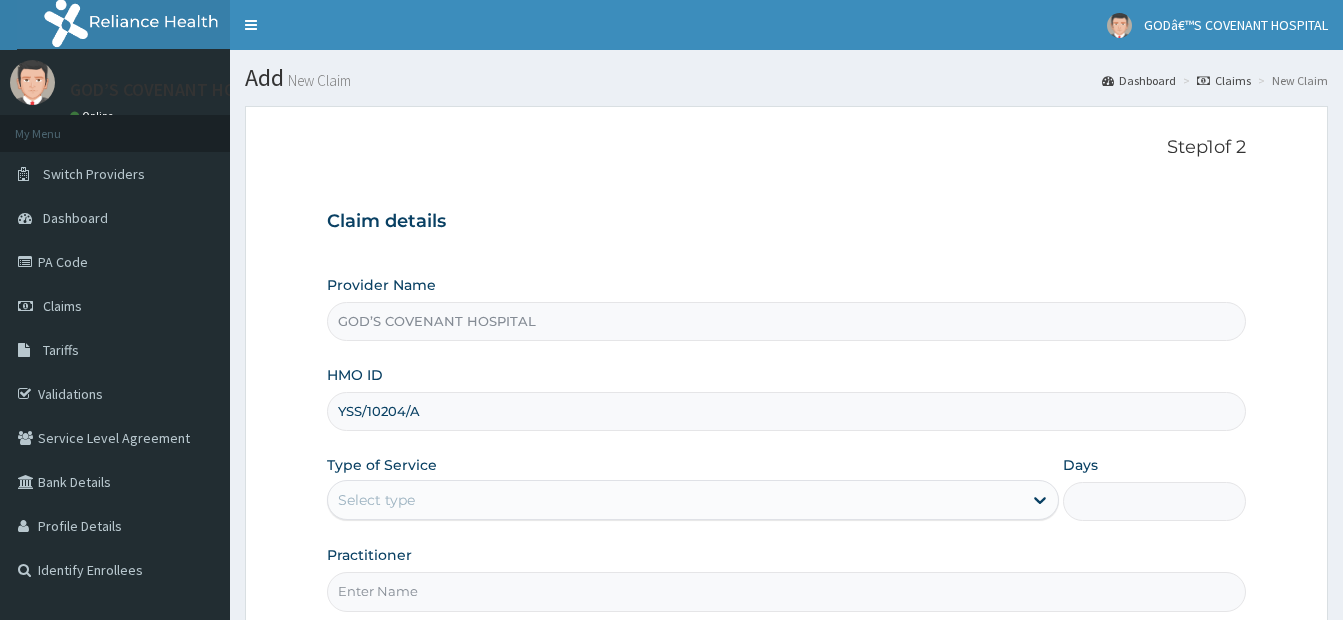 type on "1" 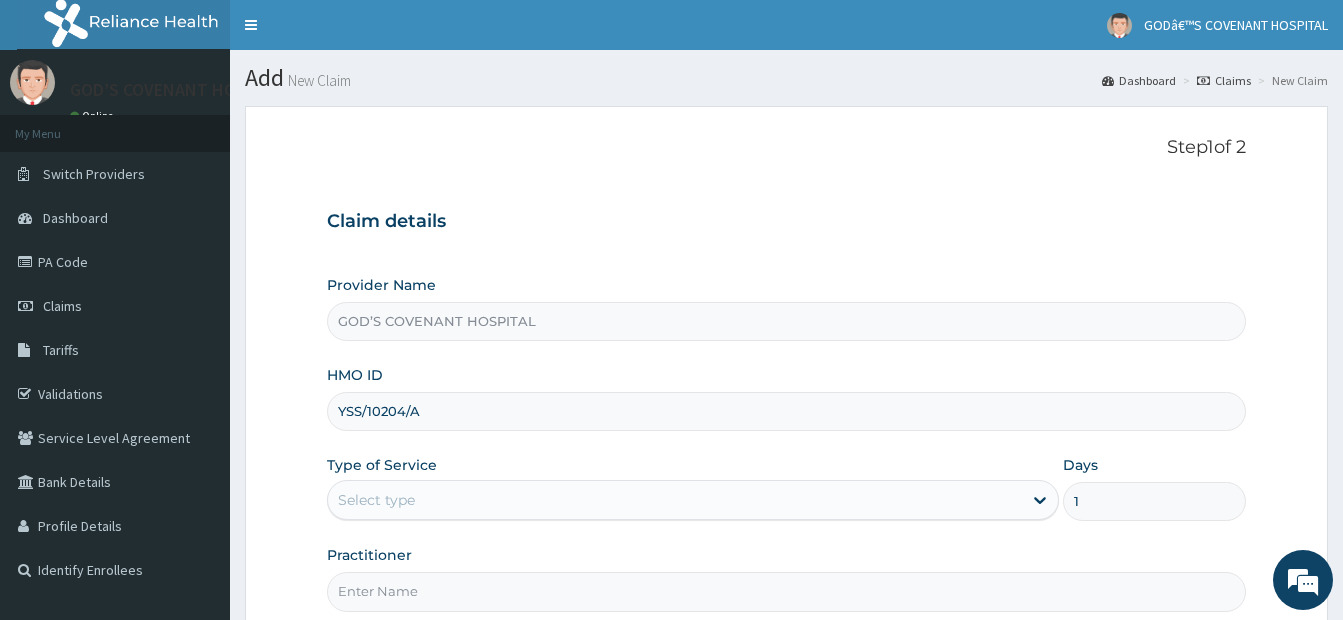 click on "Select type" at bounding box center [675, 500] 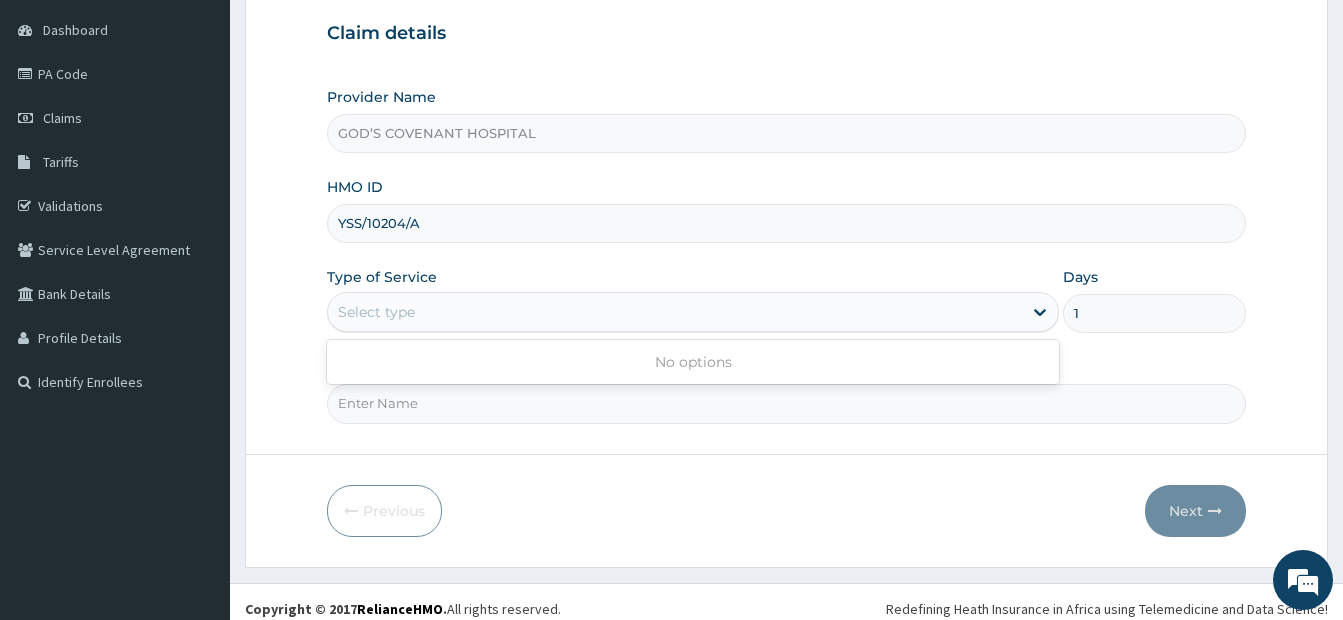 scroll, scrollTop: 202, scrollLeft: 0, axis: vertical 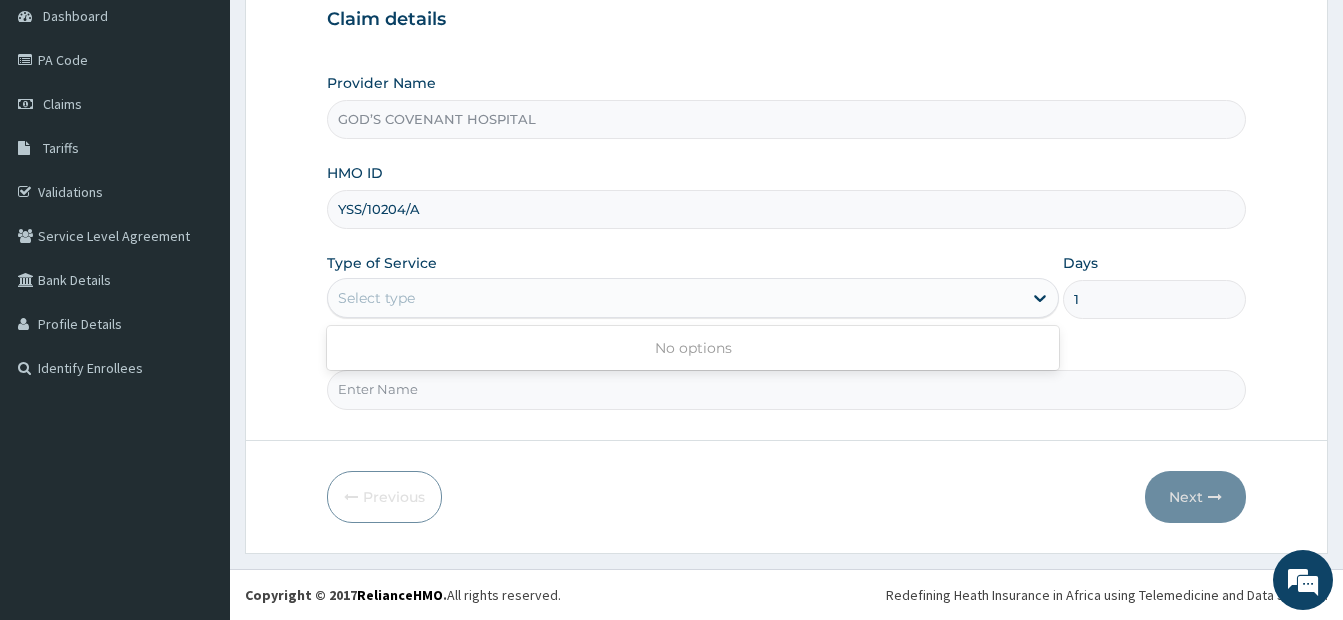click on "Select type" at bounding box center [675, 298] 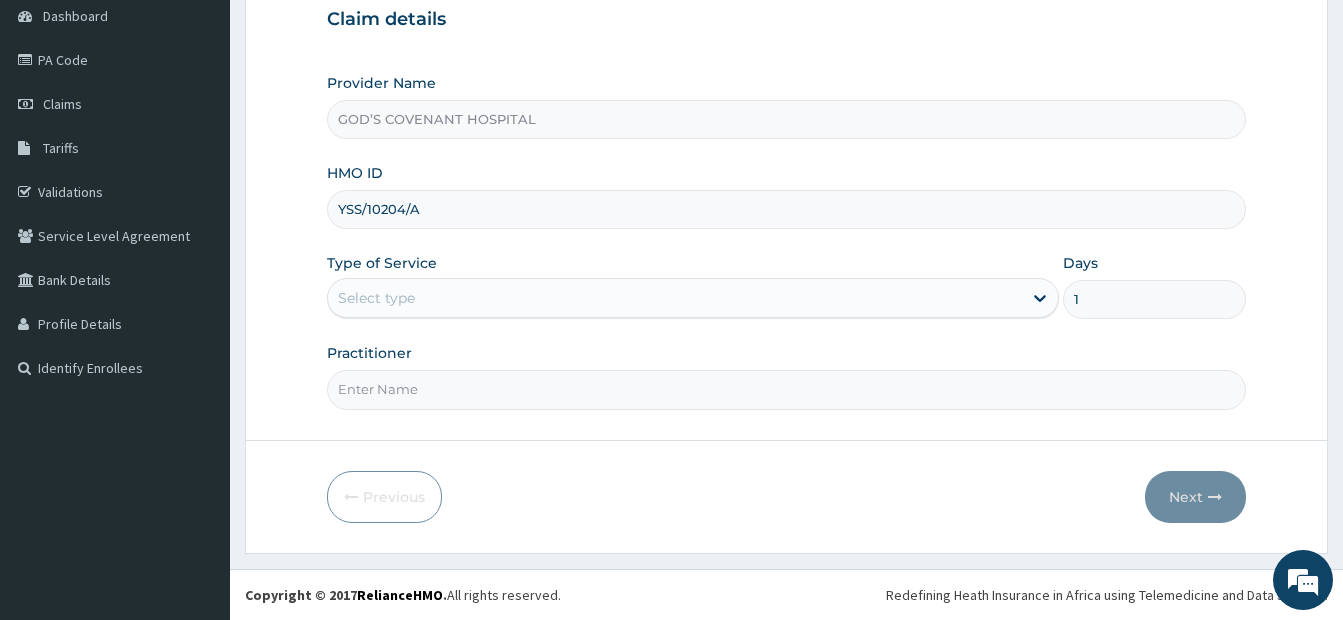 click on "Select type" at bounding box center (675, 298) 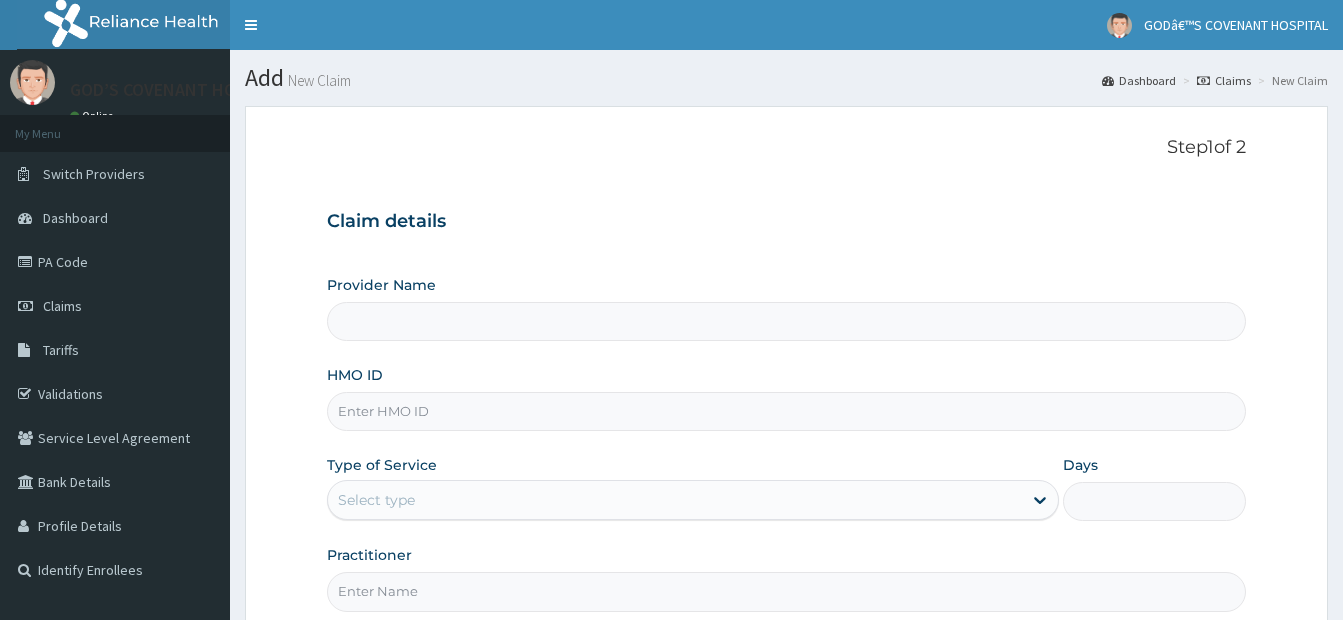 scroll, scrollTop: 0, scrollLeft: 0, axis: both 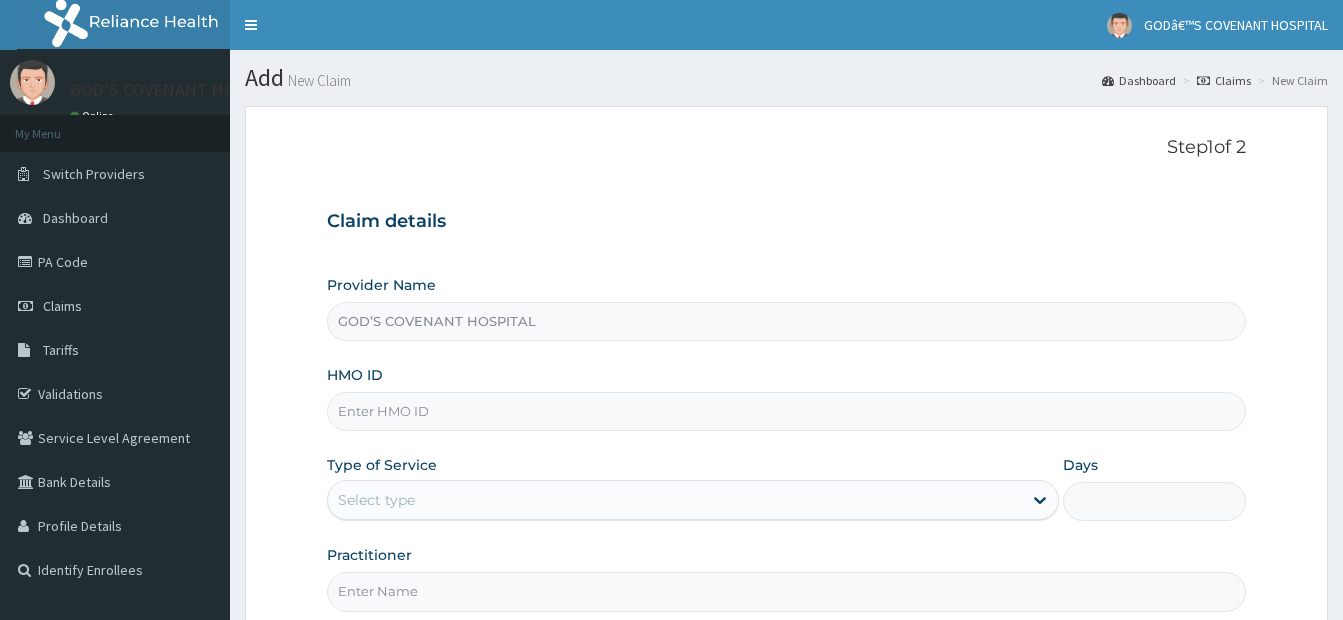 click on "HMO ID" at bounding box center (786, 411) 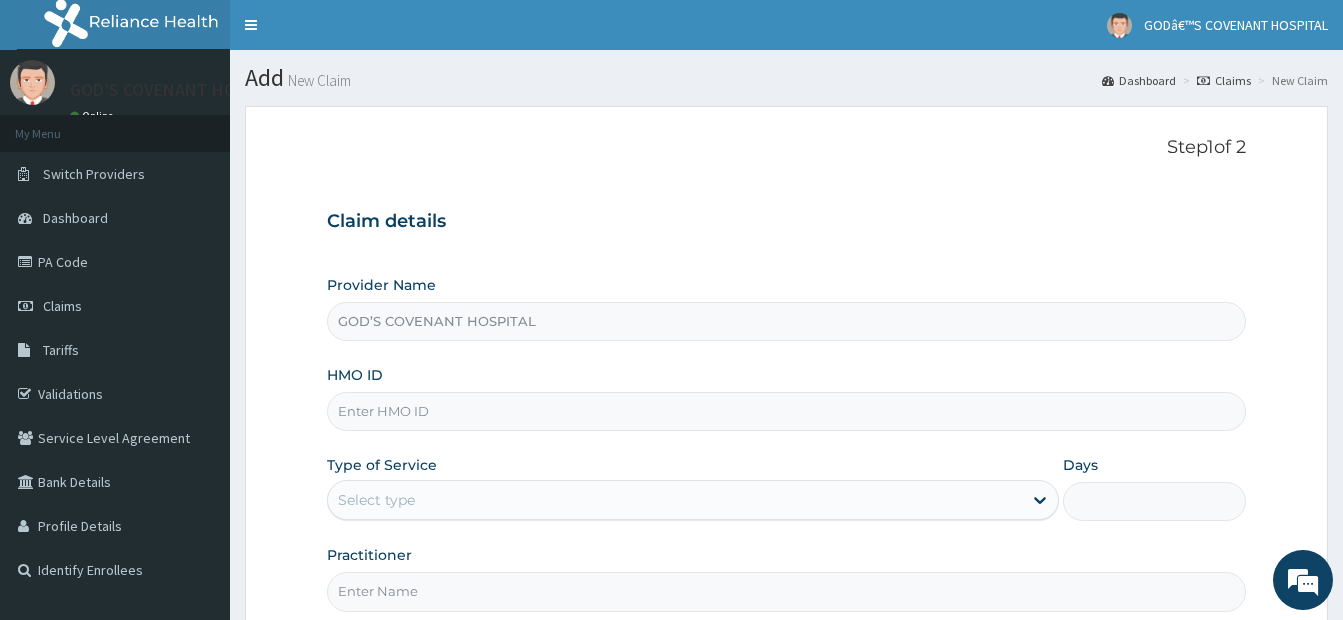 type on "YSS/10204/A" 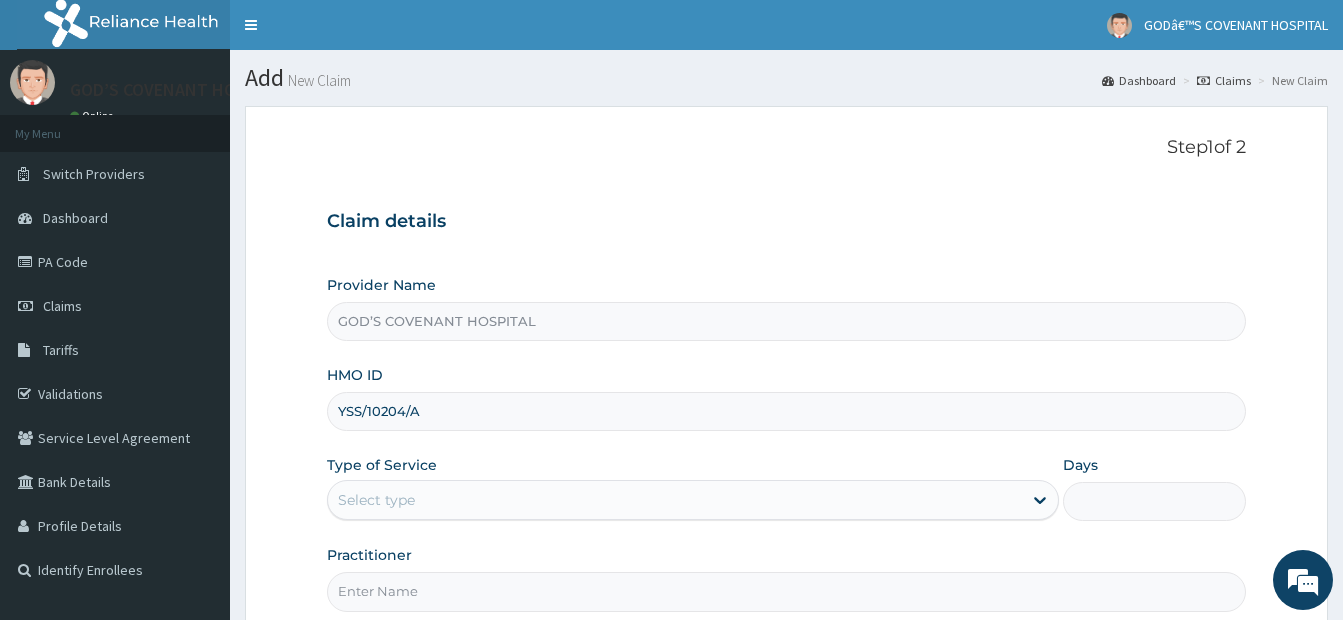 type on "1" 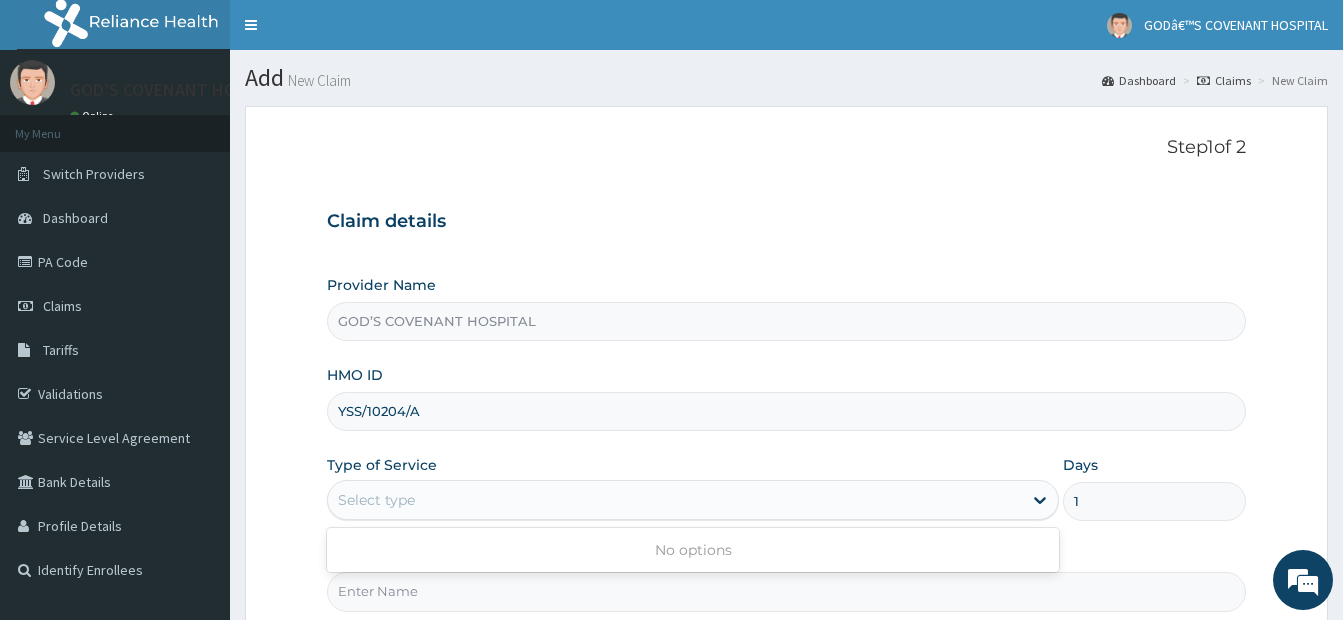 click on "Select type" at bounding box center [675, 500] 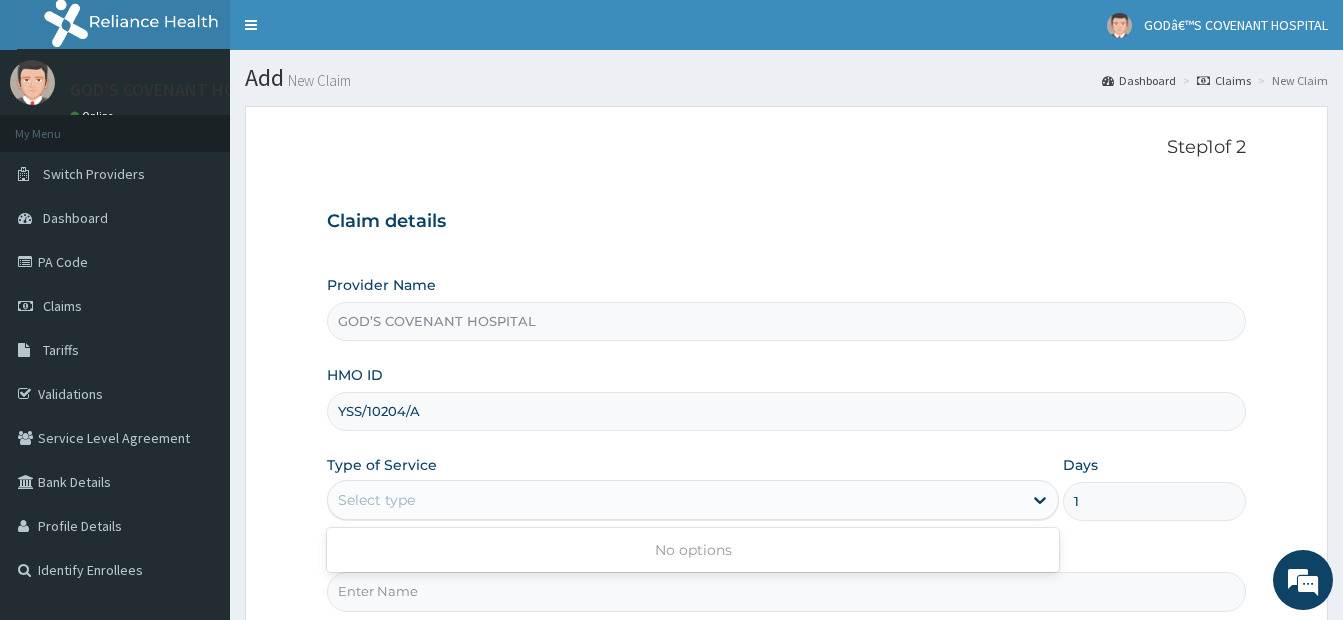 click on "No options" at bounding box center [693, 550] 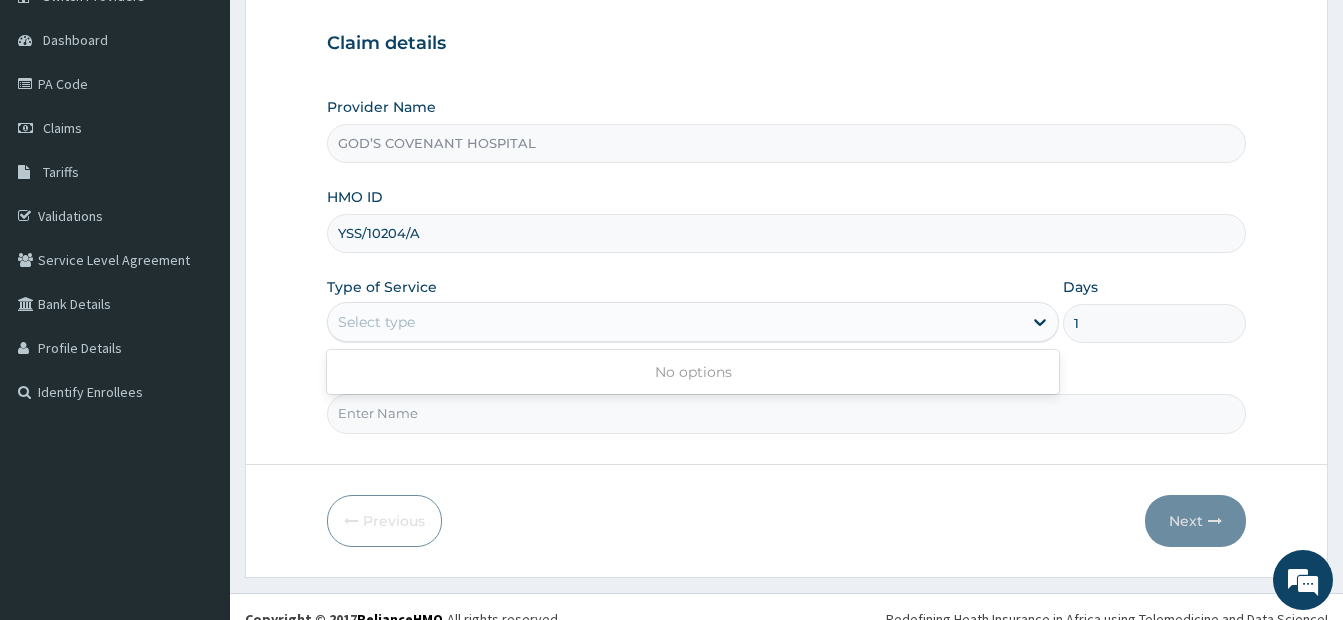 scroll, scrollTop: 202, scrollLeft: 0, axis: vertical 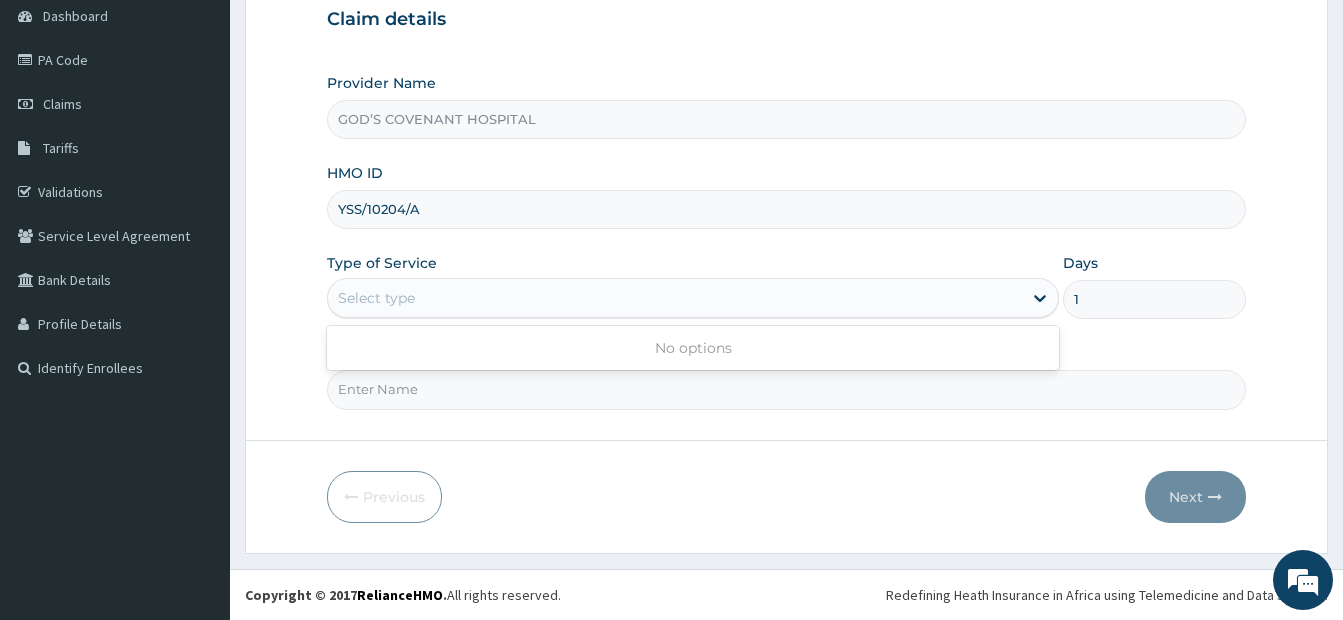click on "No options" at bounding box center [693, 348] 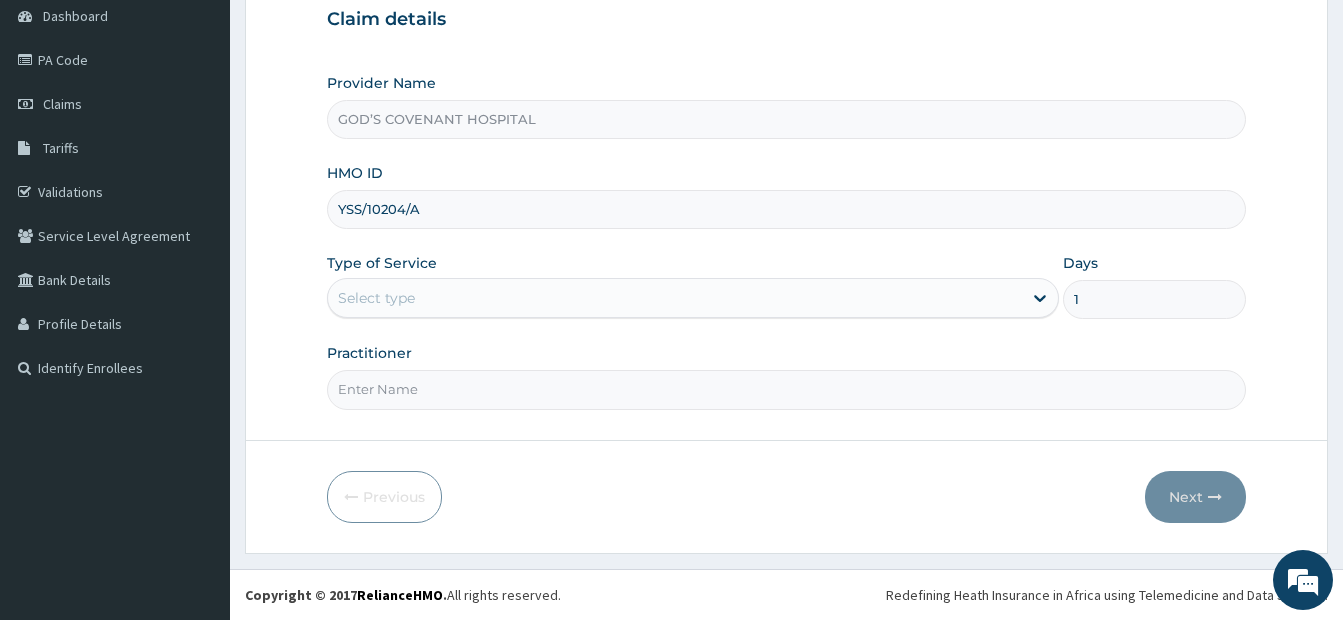 click on "Practitioner" at bounding box center (786, 389) 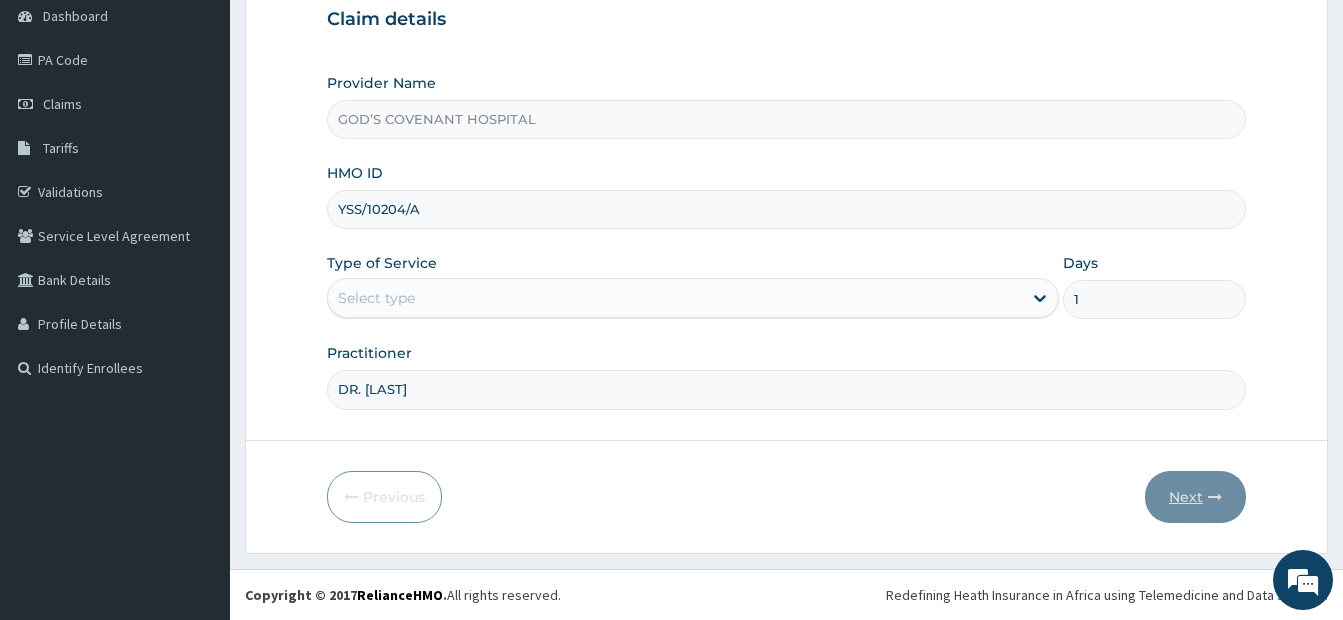 scroll, scrollTop: 0, scrollLeft: 0, axis: both 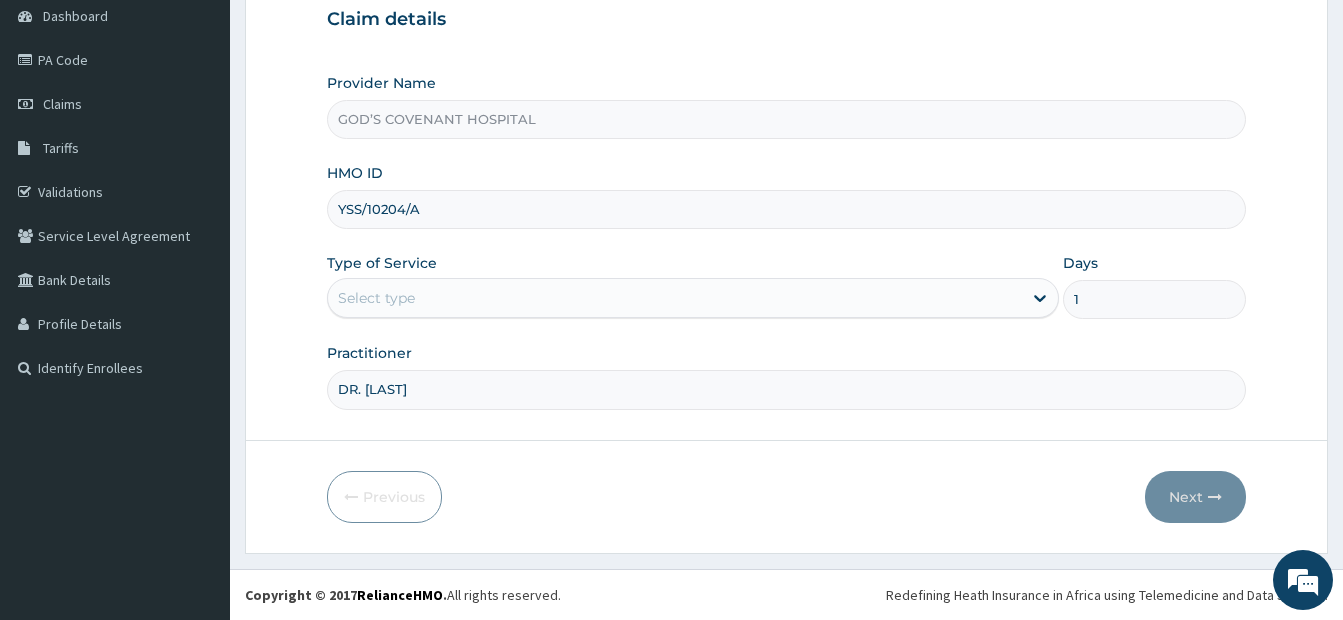 click on "Previous   Next" at bounding box center (786, 497) 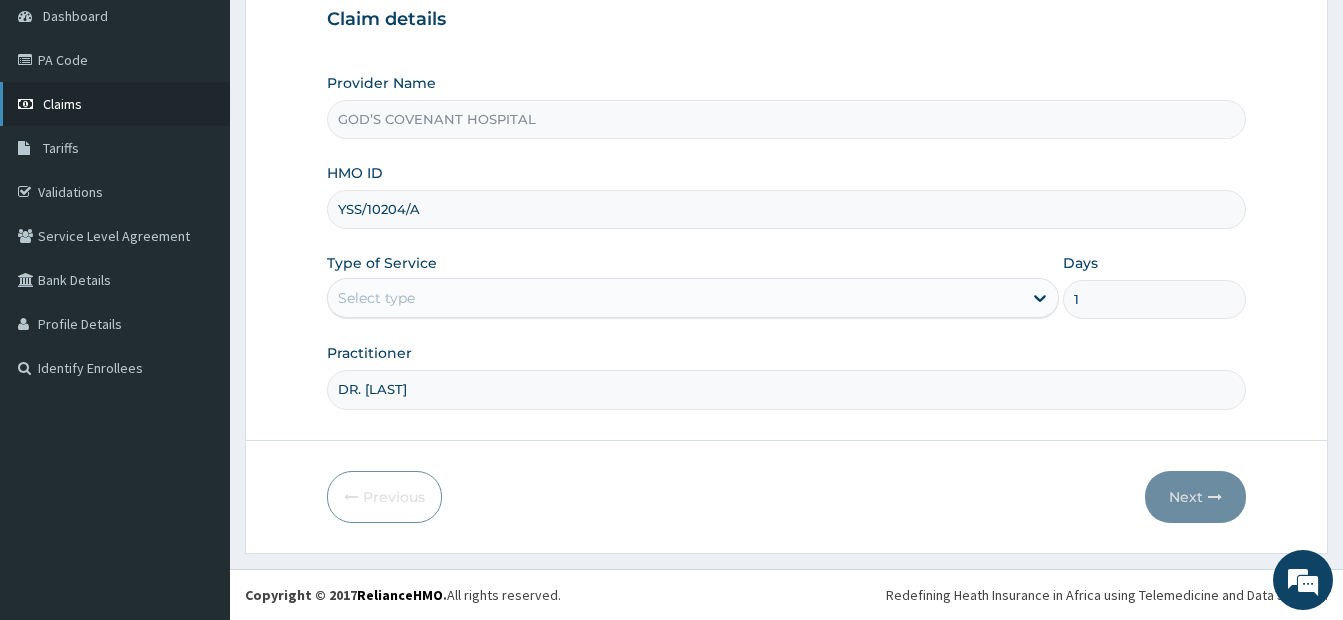 click on "Claims" at bounding box center [115, 104] 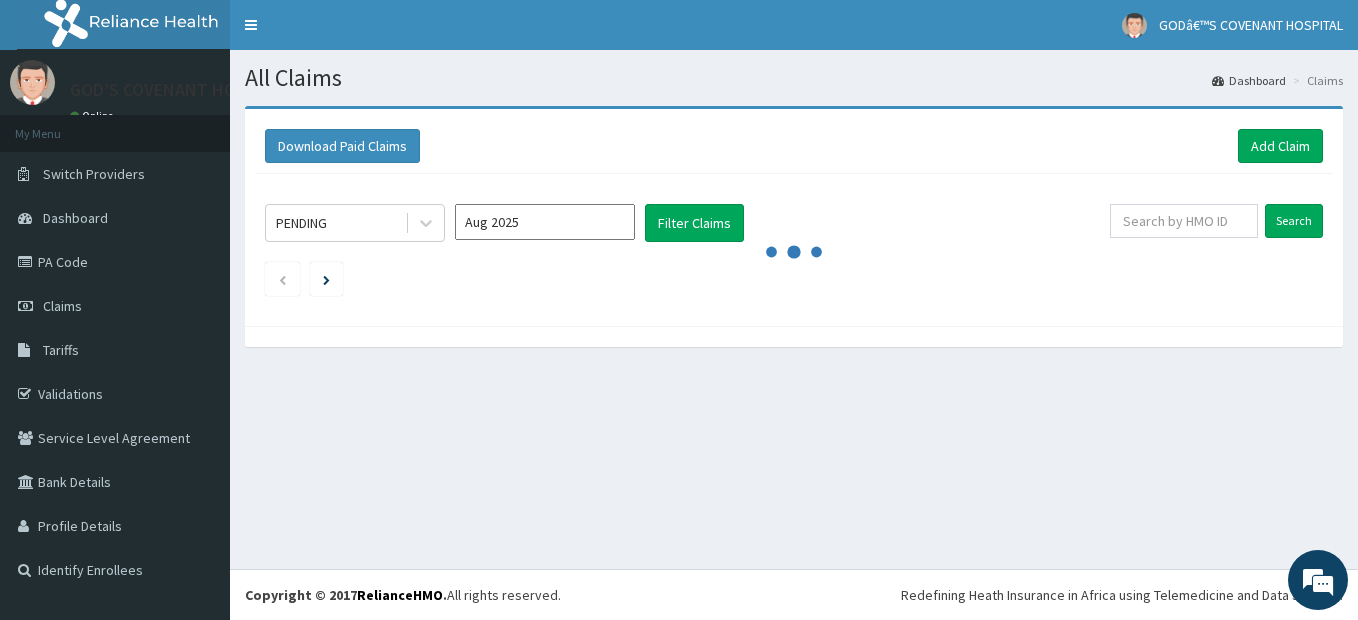 scroll, scrollTop: 0, scrollLeft: 0, axis: both 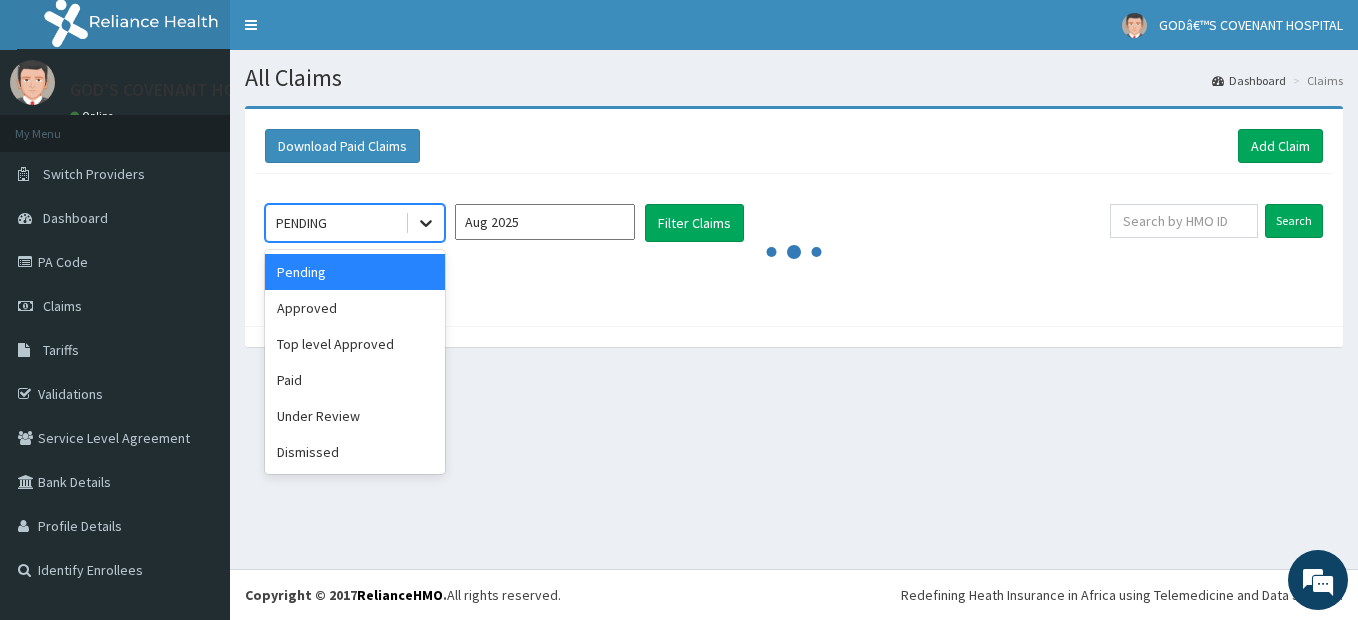 click at bounding box center [426, 223] 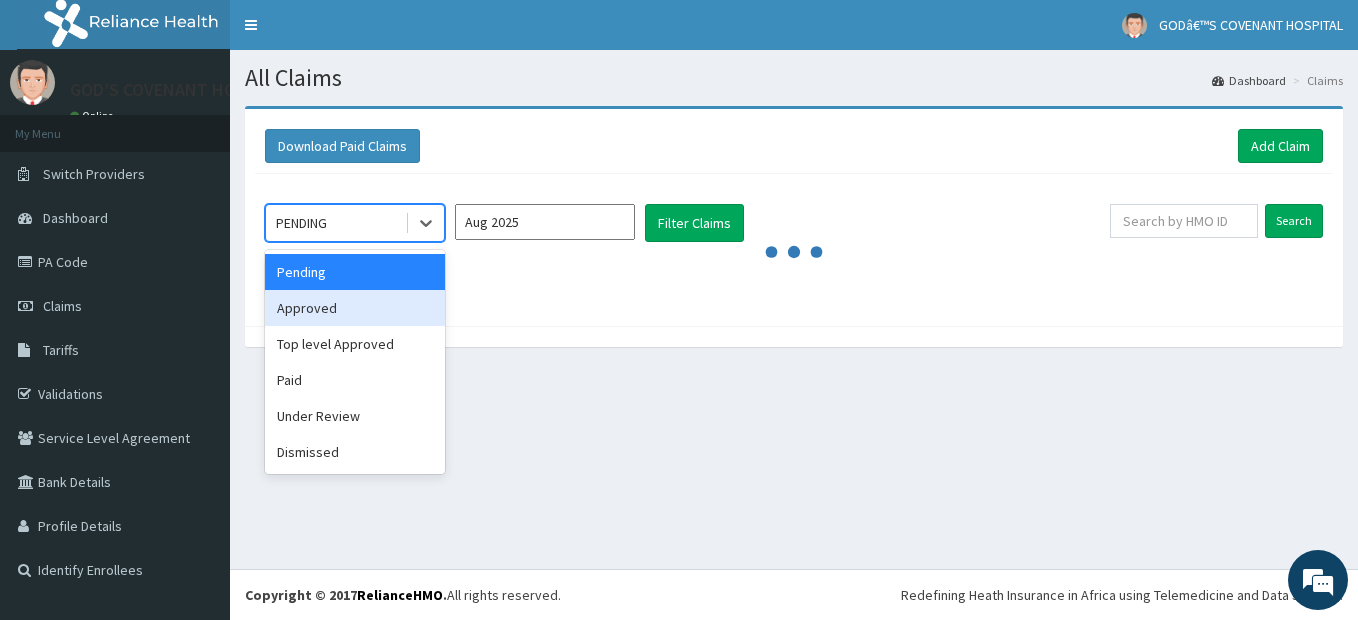 click on "Approved" at bounding box center (355, 308) 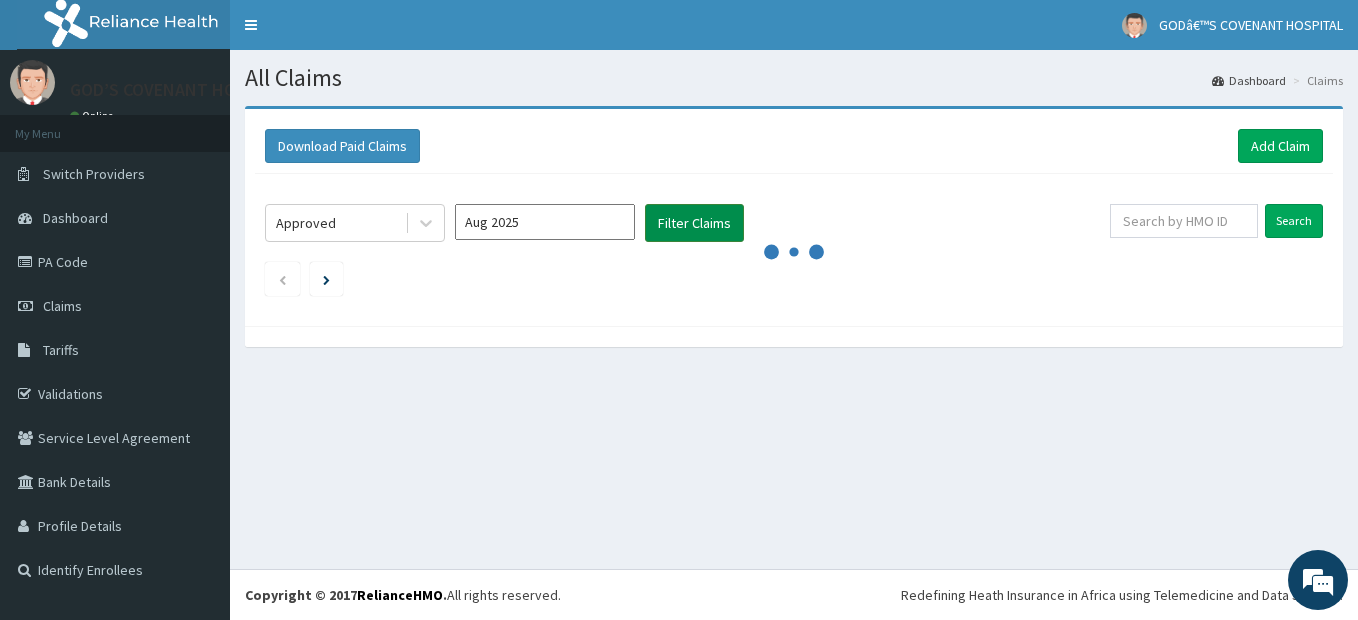 click on "Filter Claims" at bounding box center [694, 223] 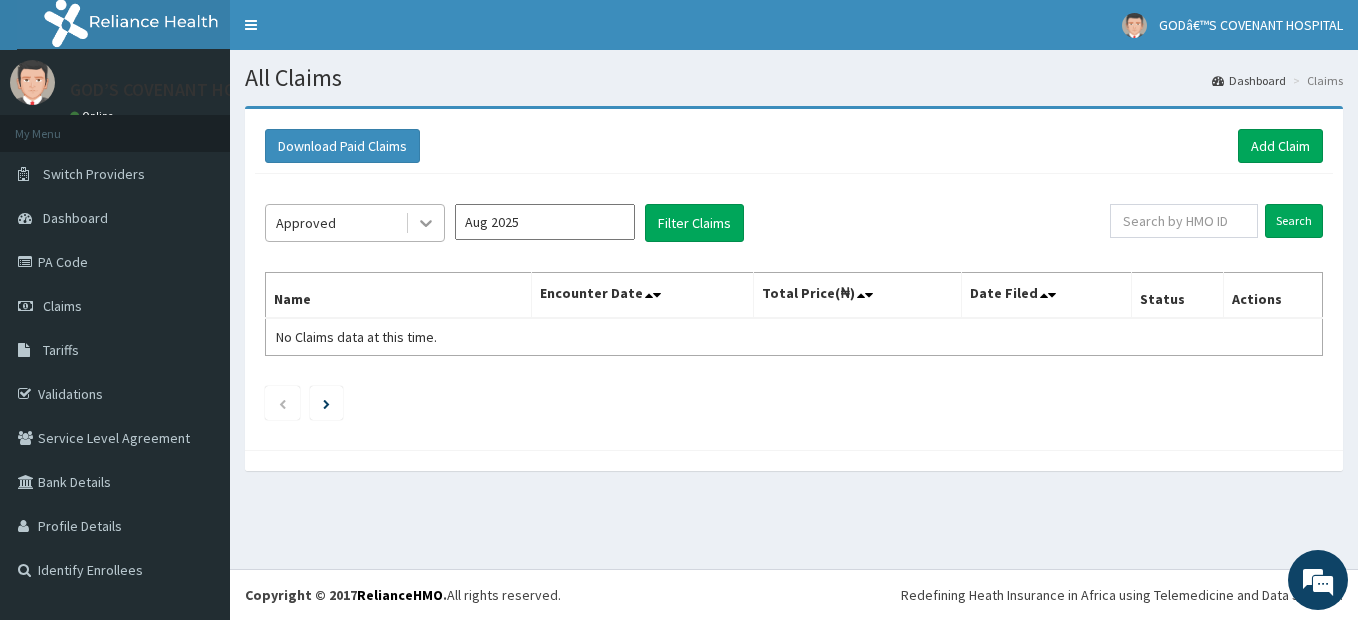click 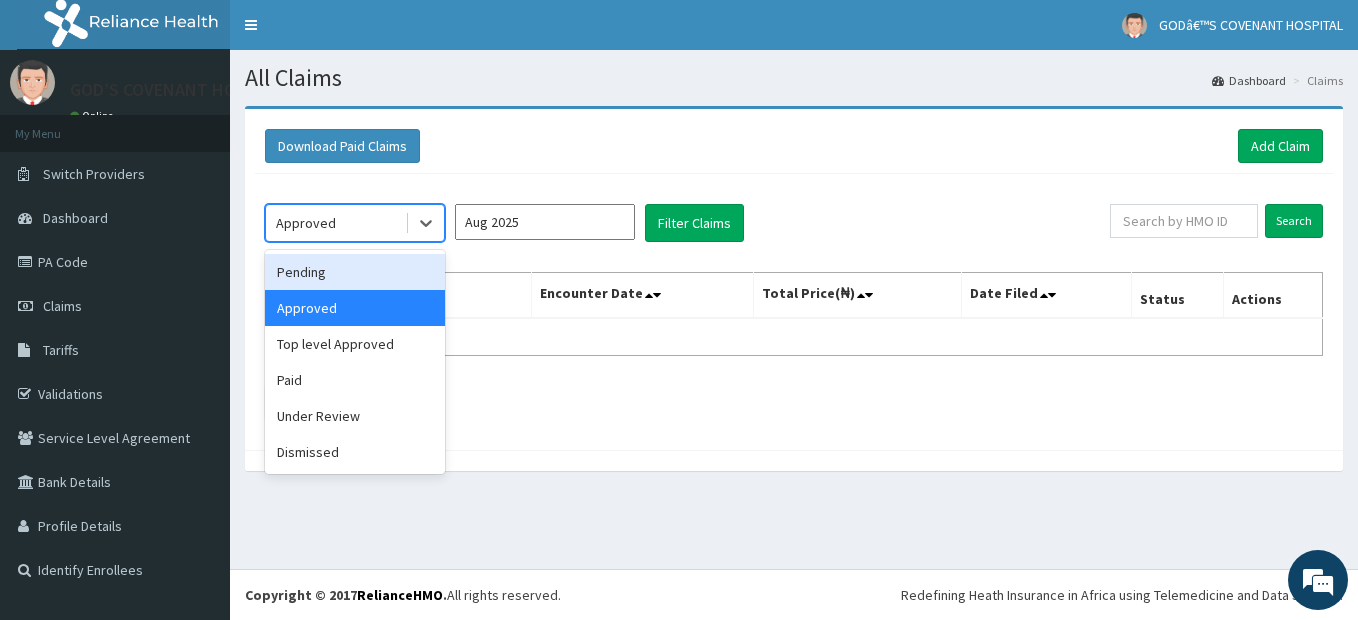 click on "Pending" at bounding box center [355, 272] 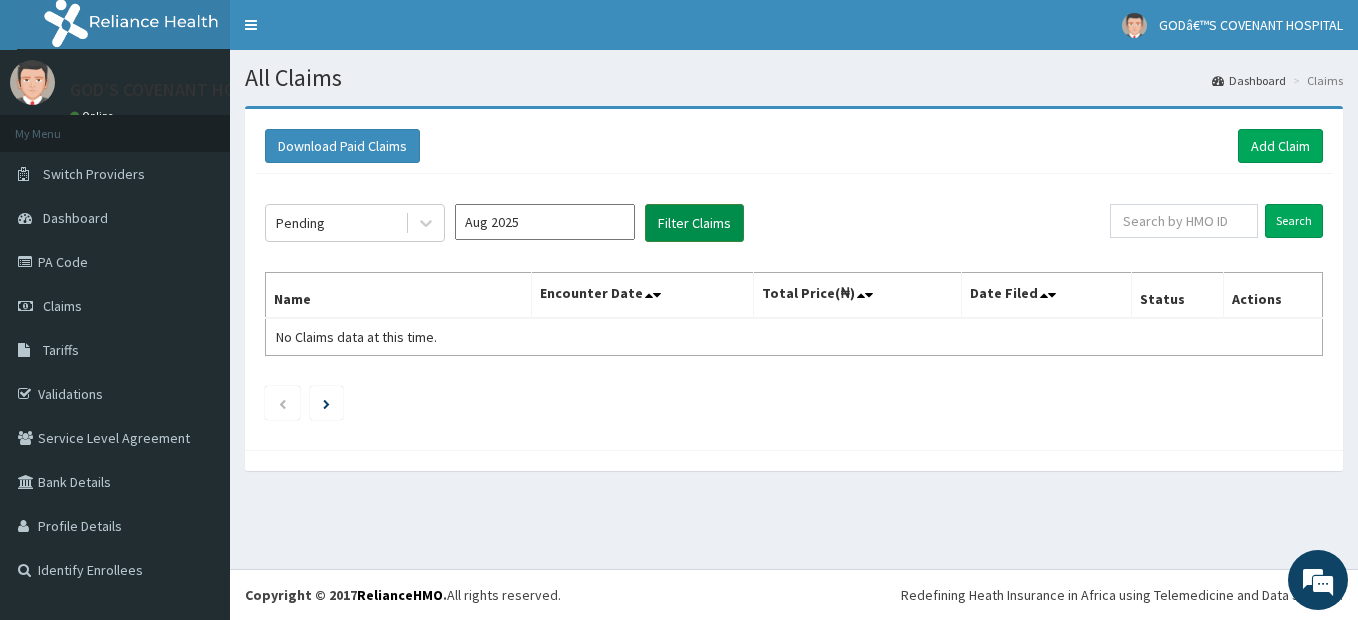 click on "Filter Claims" at bounding box center [694, 223] 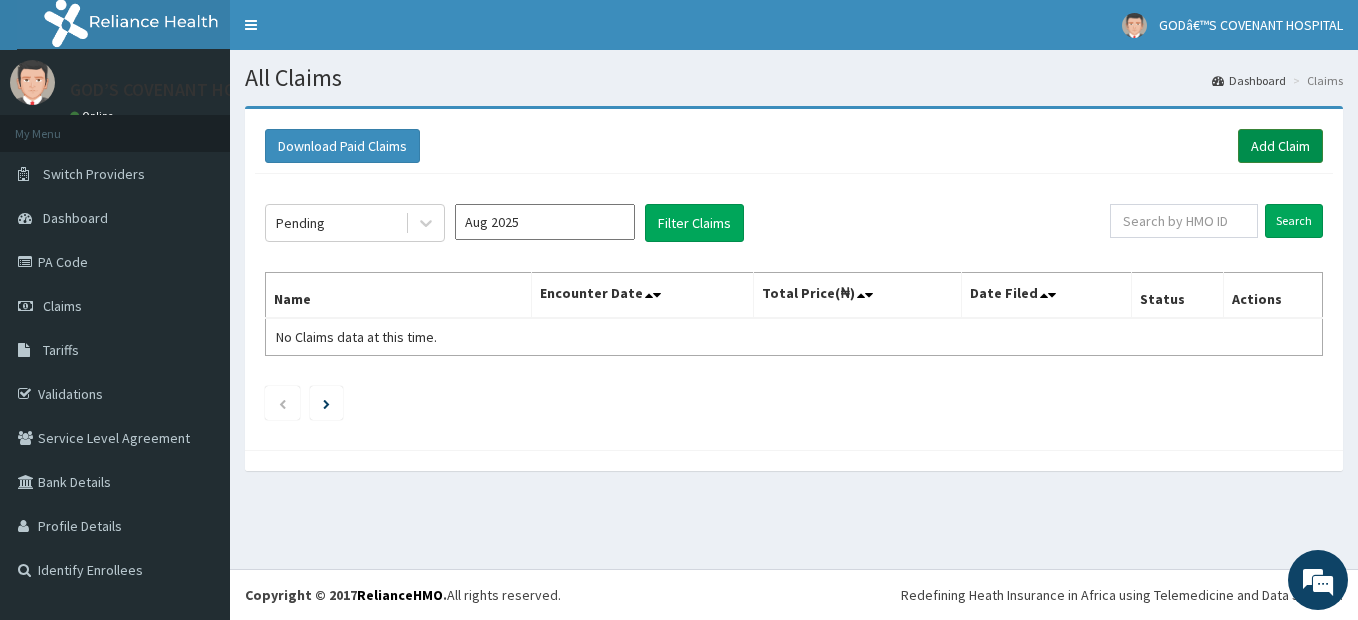 click on "Add Claim" at bounding box center [1280, 146] 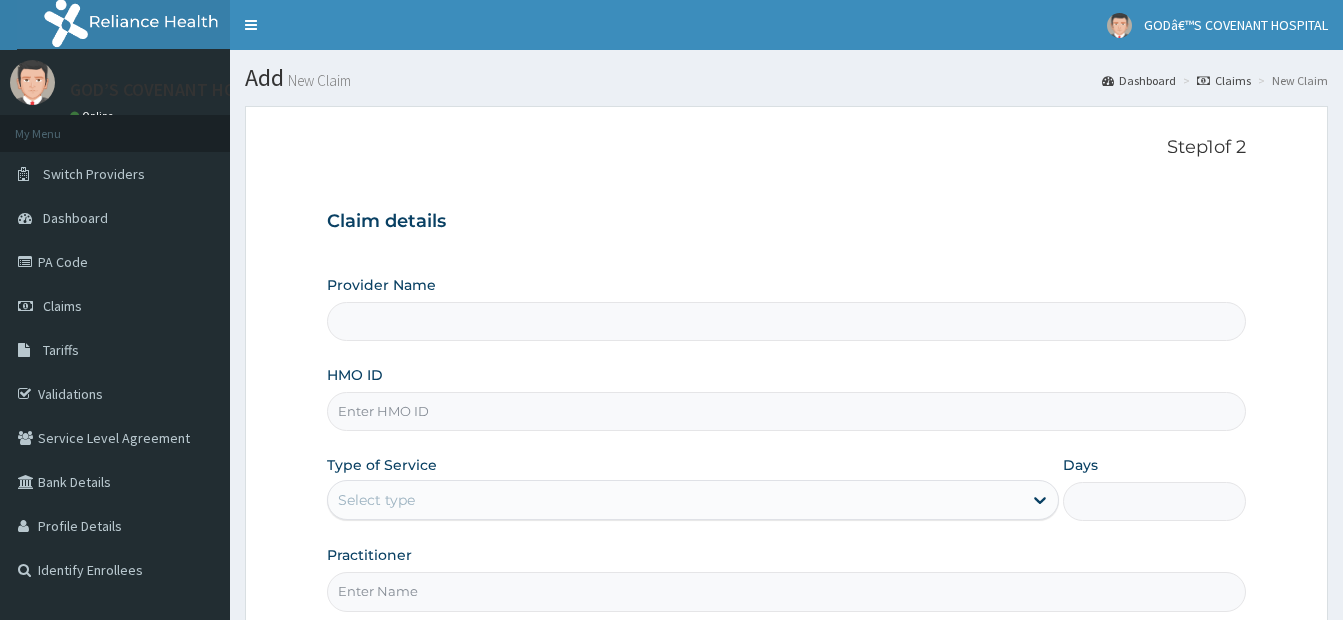 scroll, scrollTop: 0, scrollLeft: 0, axis: both 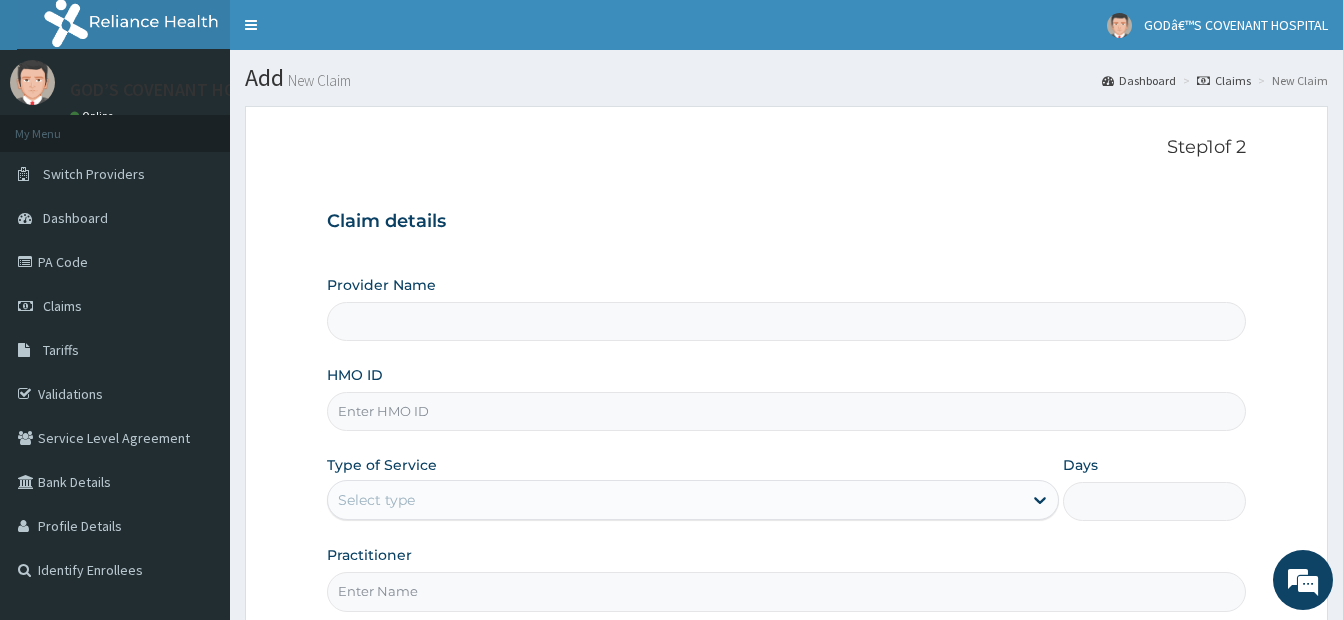 type on "GOD’S COVENANT HOSPITAL" 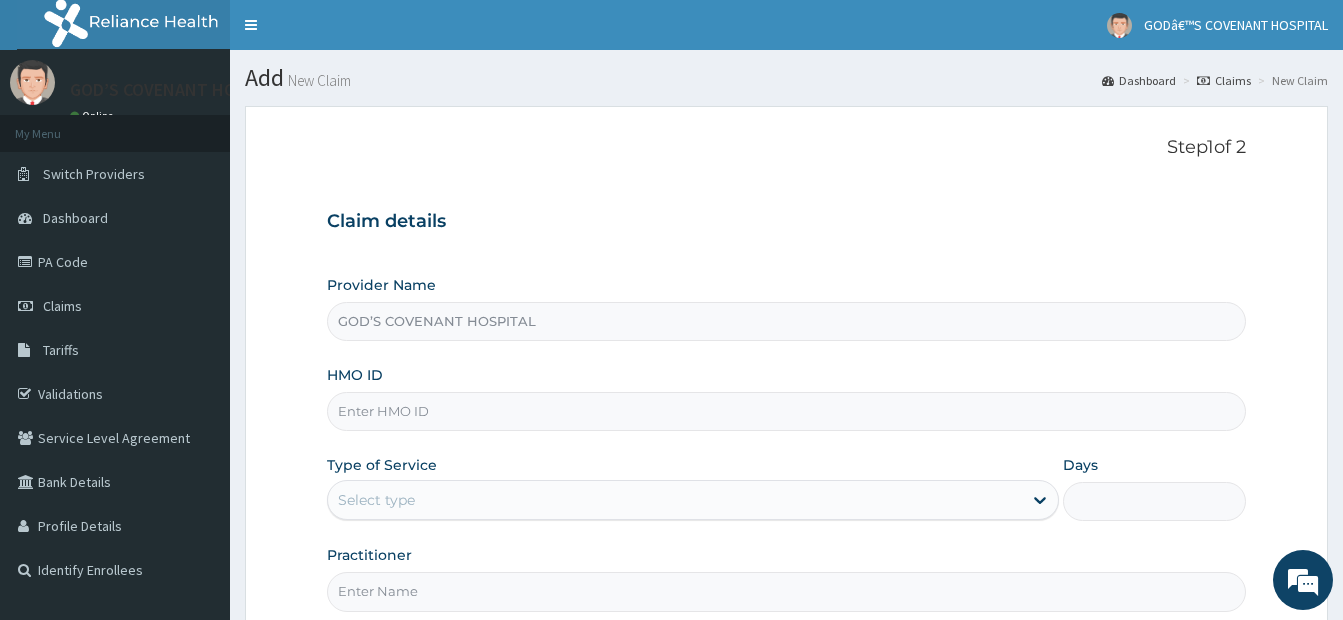 click on "HMO ID" at bounding box center [786, 411] 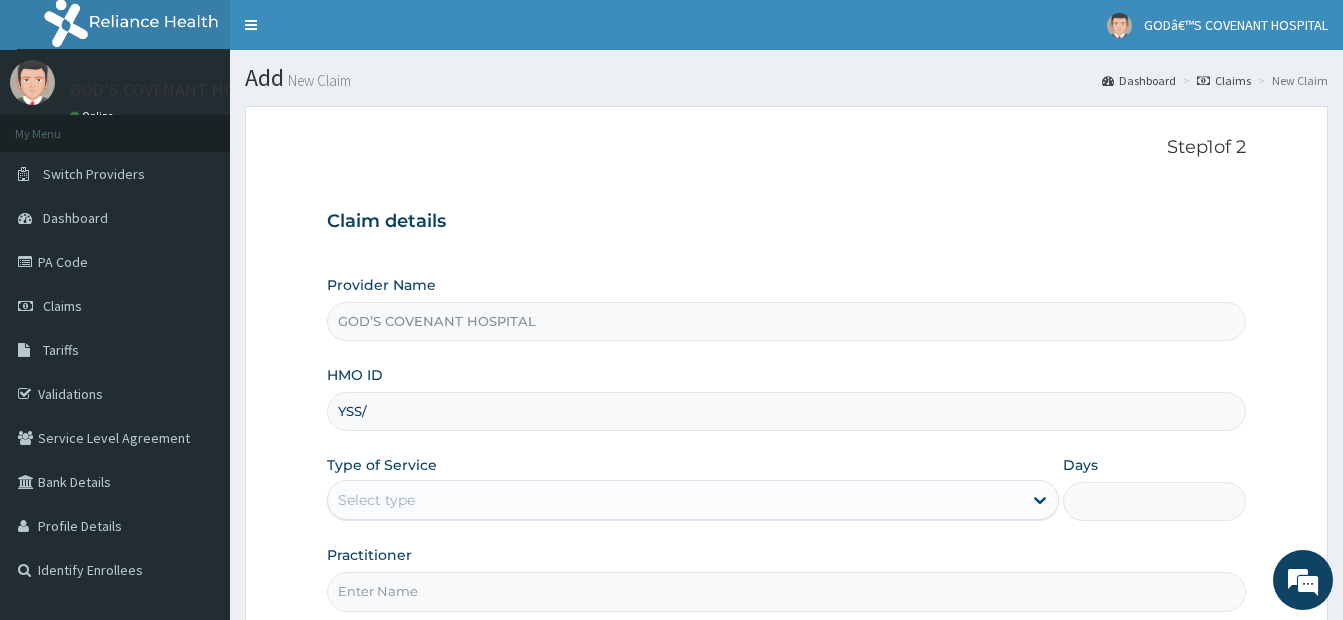 scroll, scrollTop: 0, scrollLeft: 0, axis: both 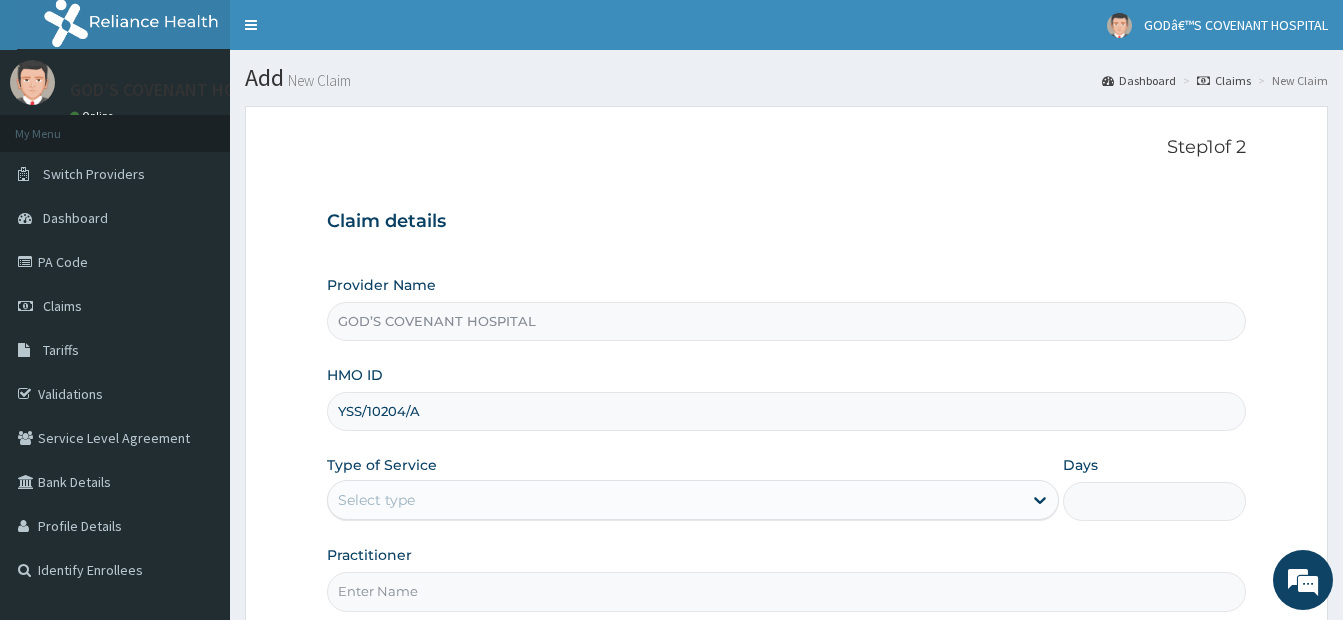 type on "YSS/10204/A" 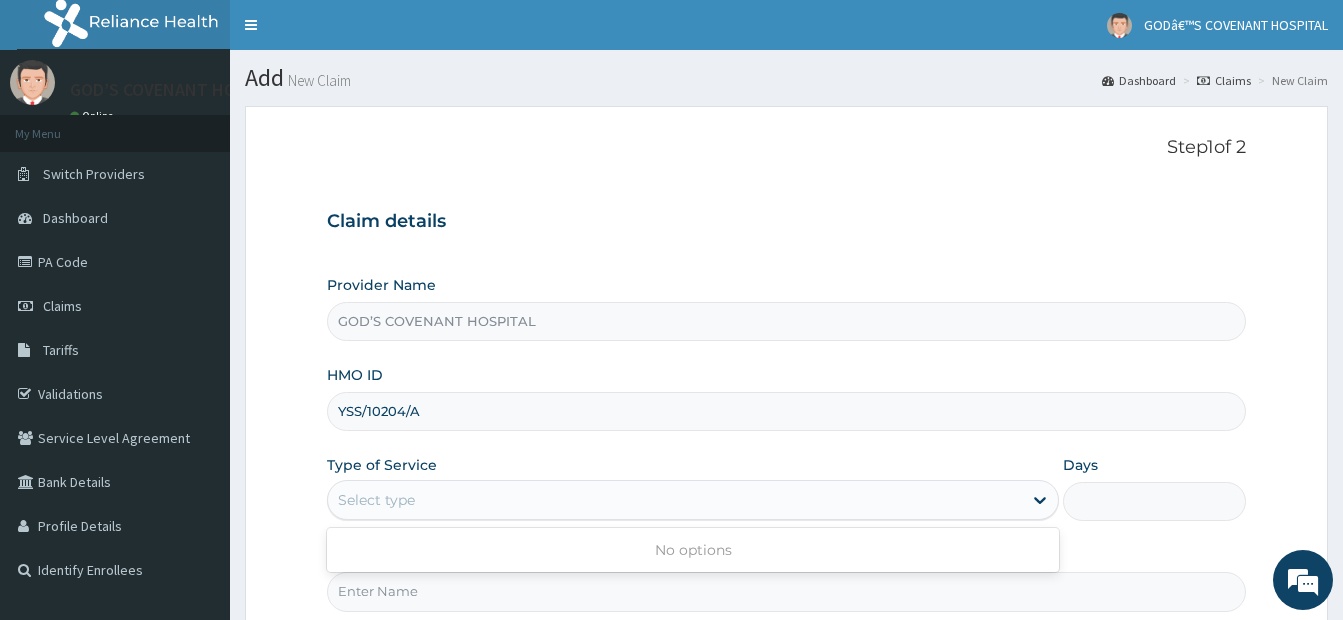 click on "Select type" at bounding box center (376, 500) 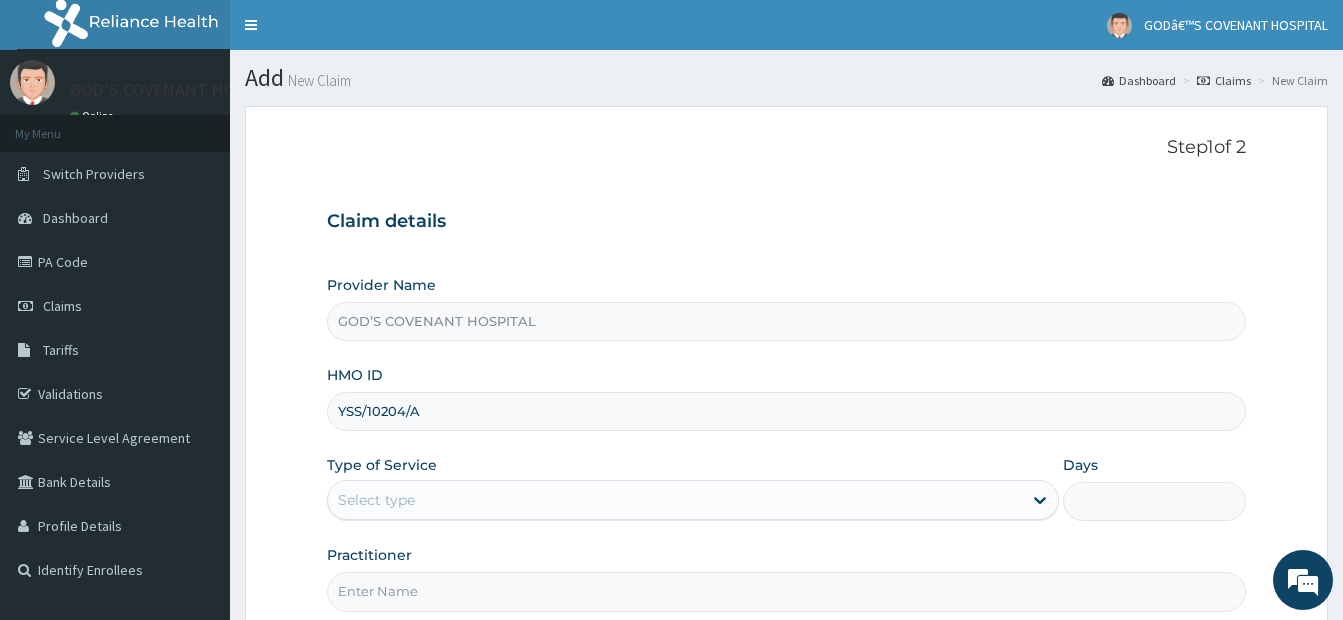 click on "Select type" at bounding box center (675, 500) 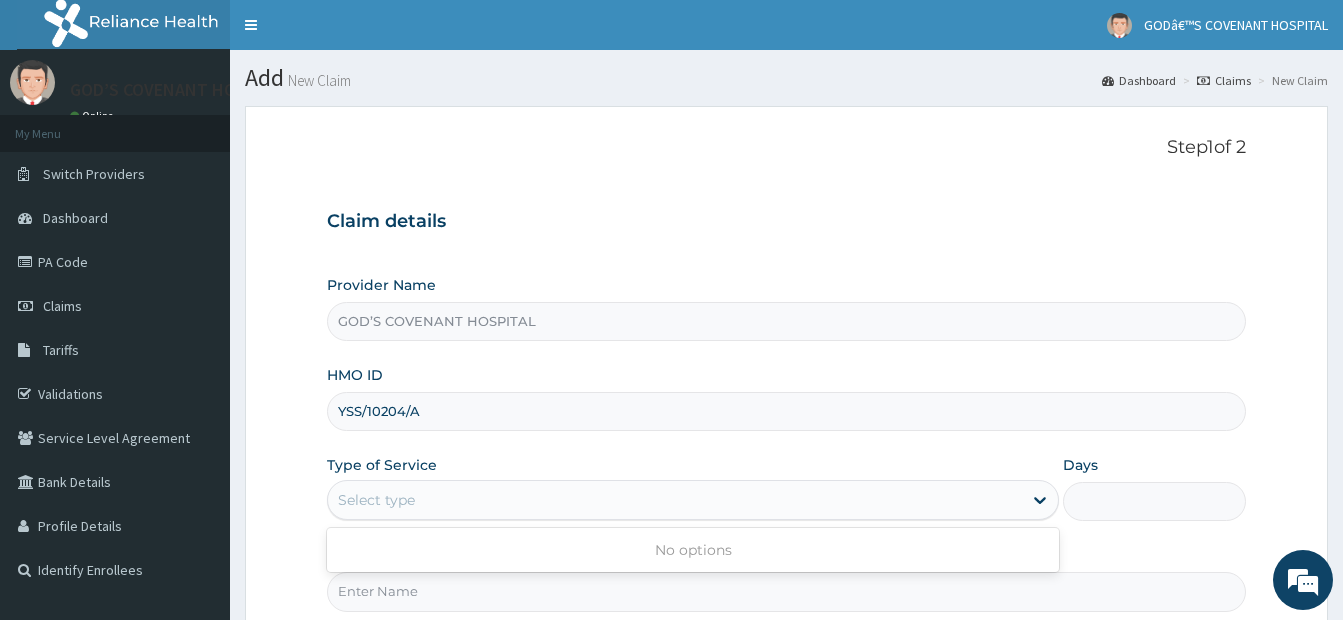 click on "Type of Service   Use Up and Down to choose options, press Enter to select the currently focused option, press Escape to exit the menu, press Tab to select the option and exit the menu. Select type No options" at bounding box center (693, 488) 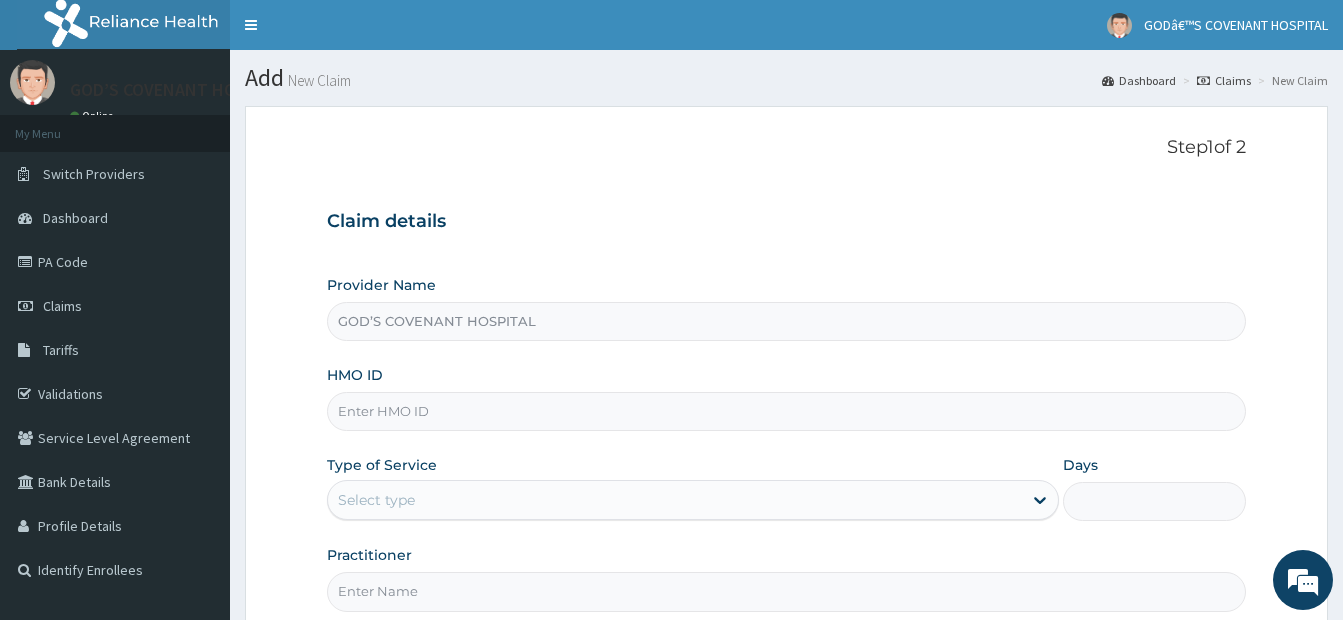 scroll, scrollTop: 0, scrollLeft: 0, axis: both 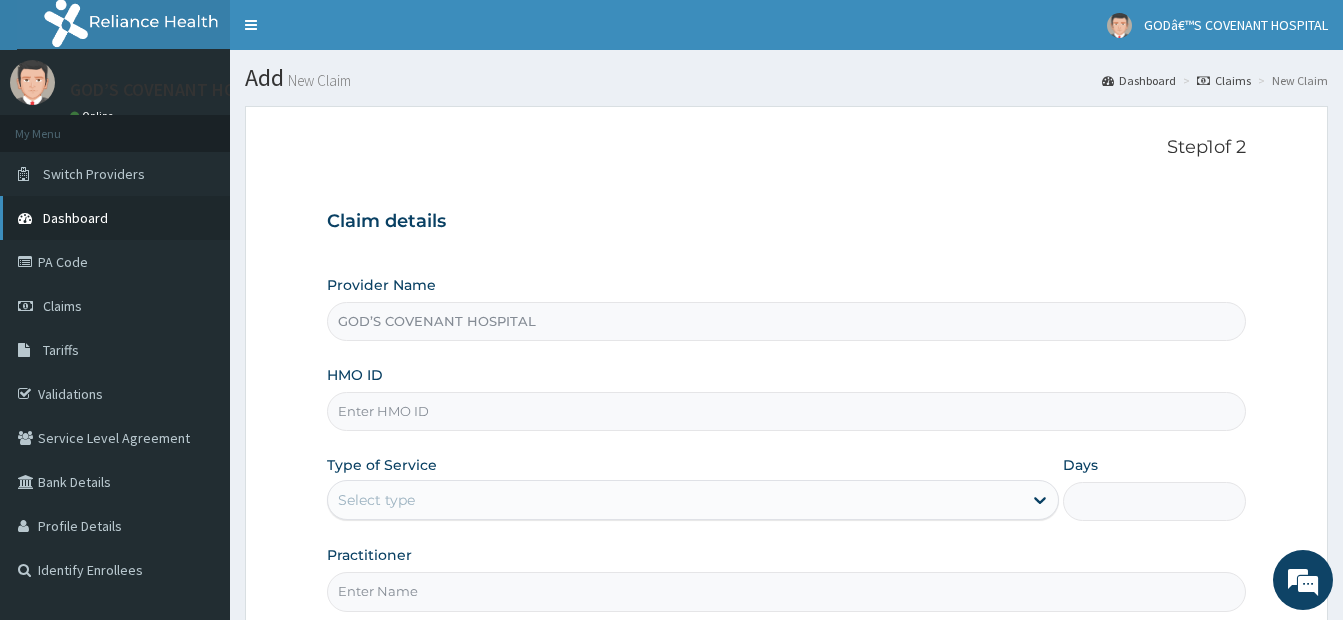 click on "Dashboard" at bounding box center [75, 218] 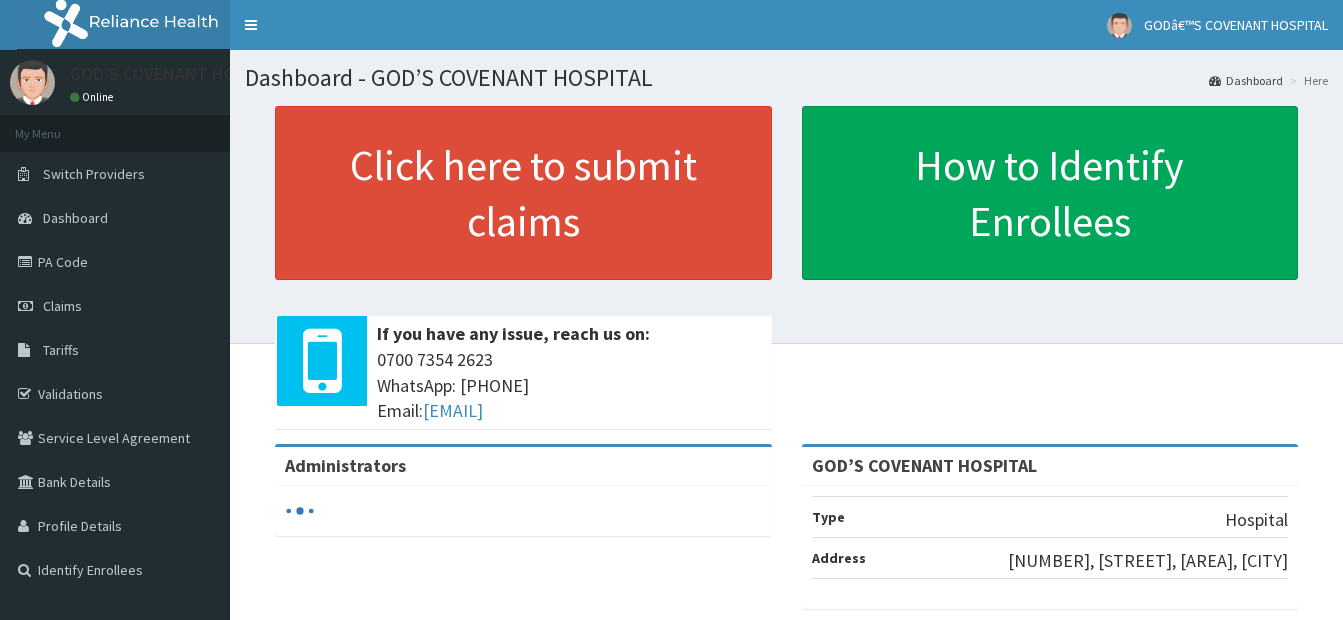 scroll, scrollTop: 0, scrollLeft: 0, axis: both 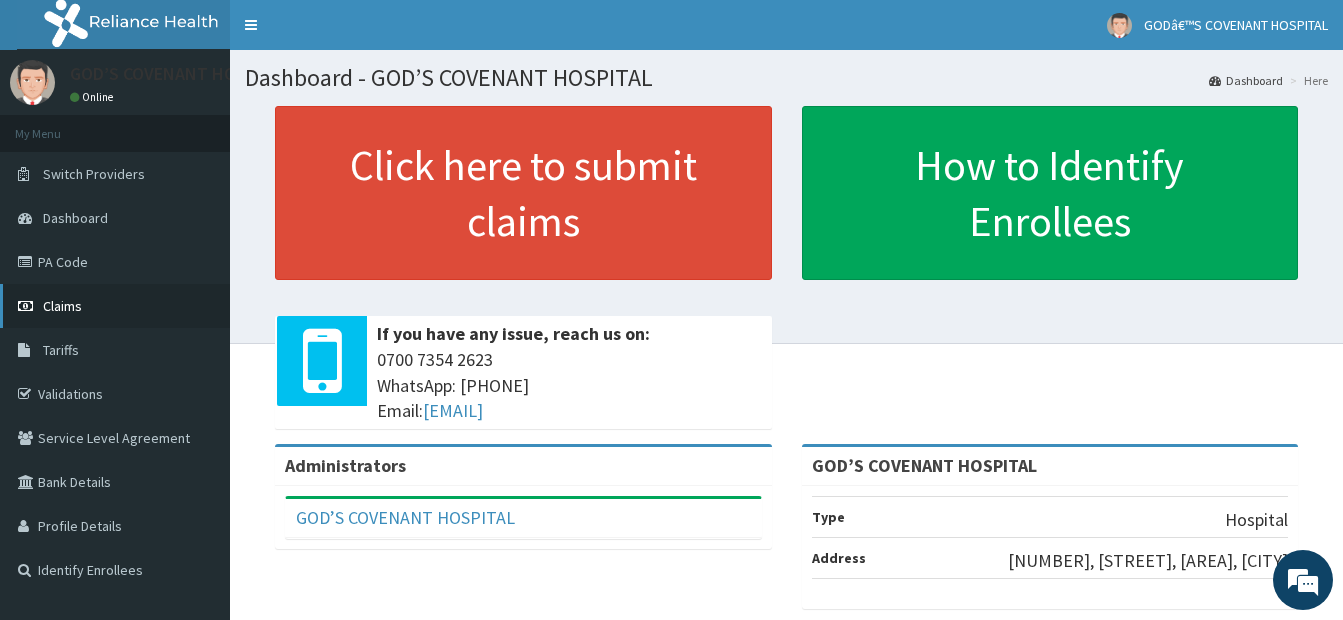 click on "Claims" at bounding box center [115, 306] 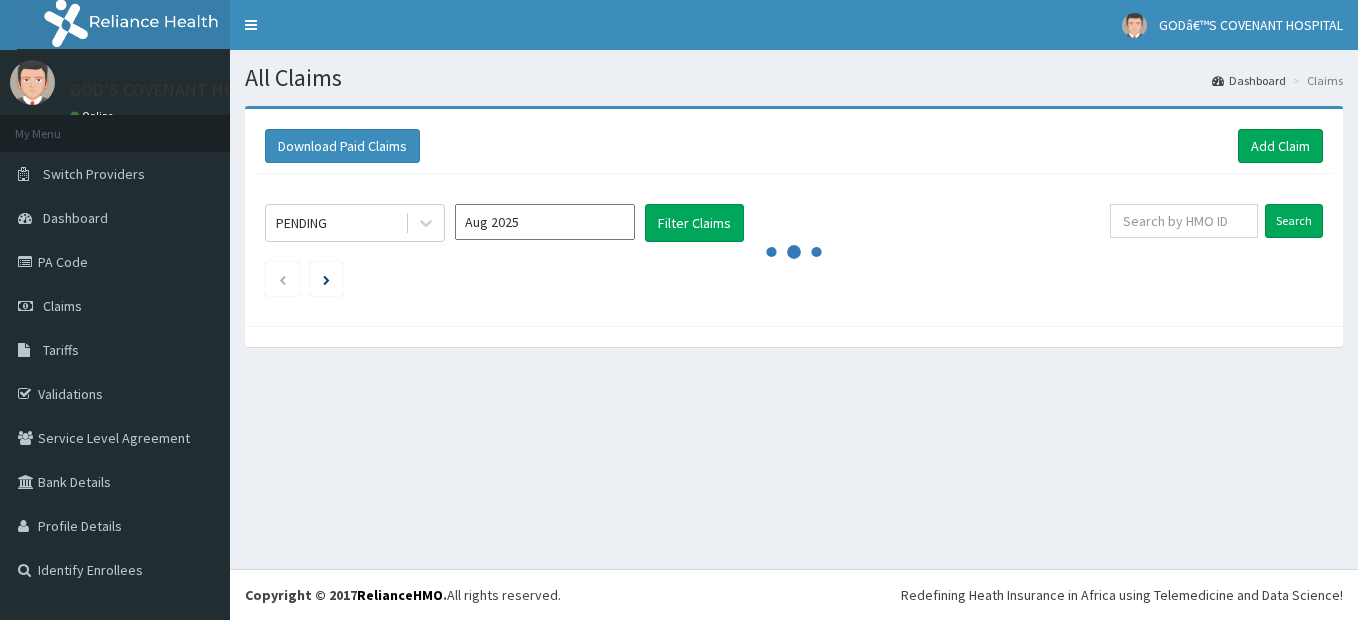 scroll, scrollTop: 0, scrollLeft: 0, axis: both 